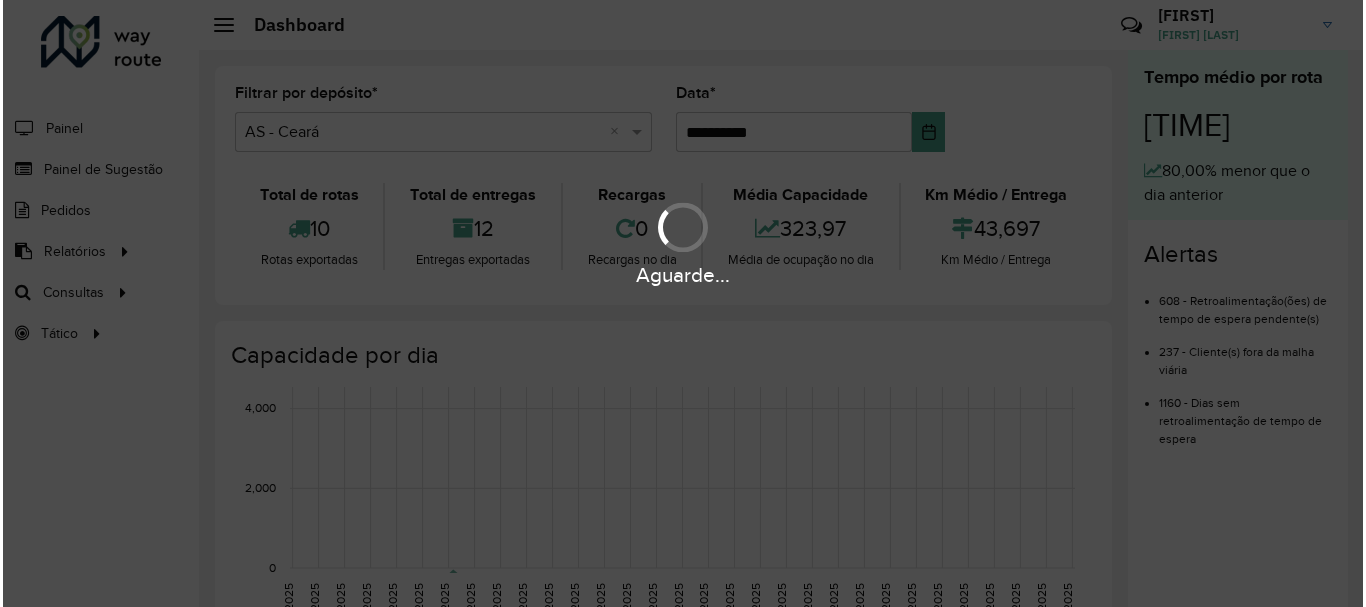 scroll, scrollTop: 0, scrollLeft: 0, axis: both 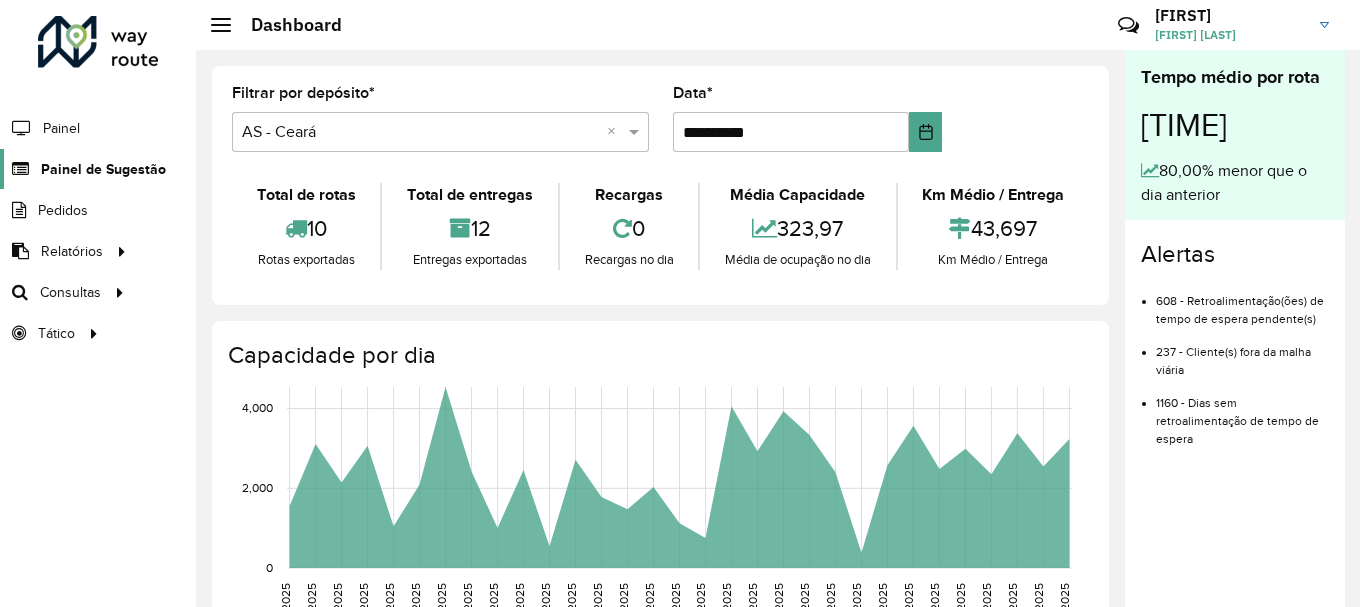 click on "Painel de Sugestão" 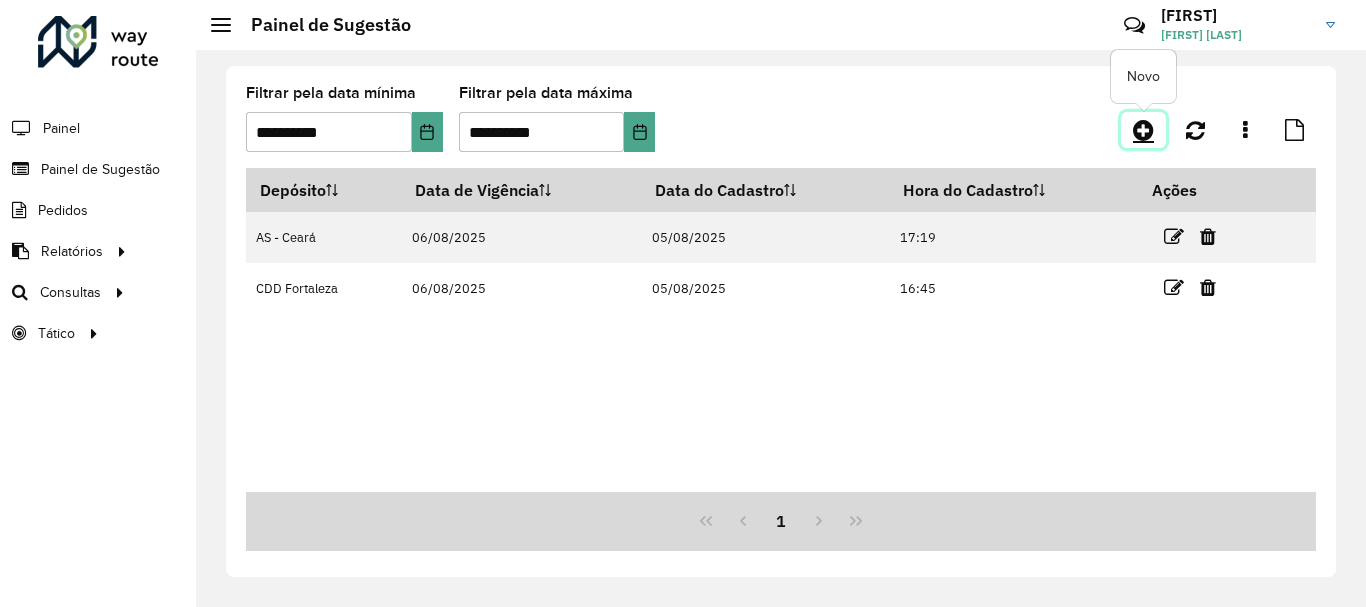 click 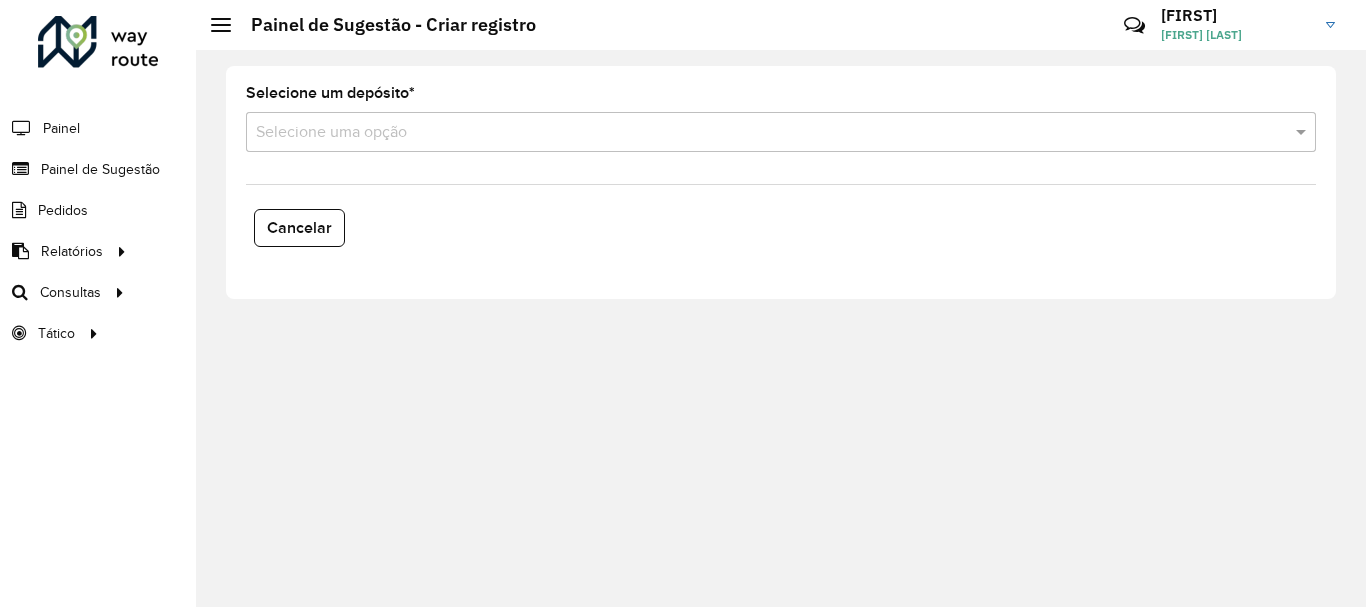 click at bounding box center [761, 133] 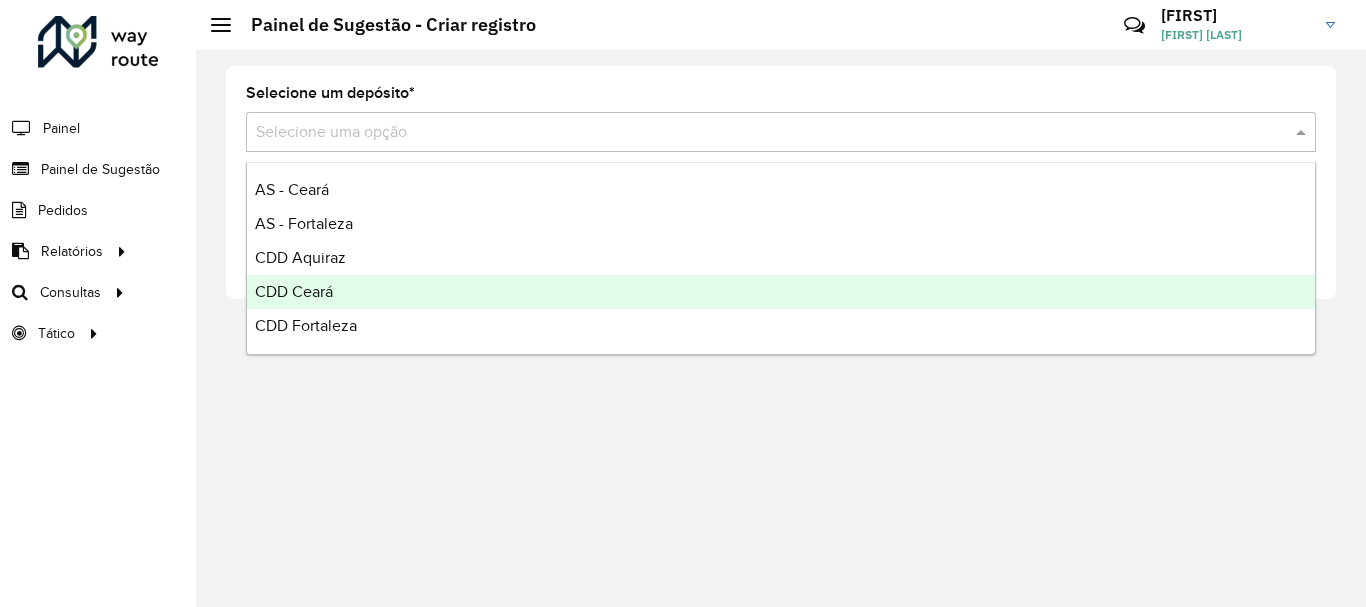 click on "CDD Ceará" at bounding box center [294, 291] 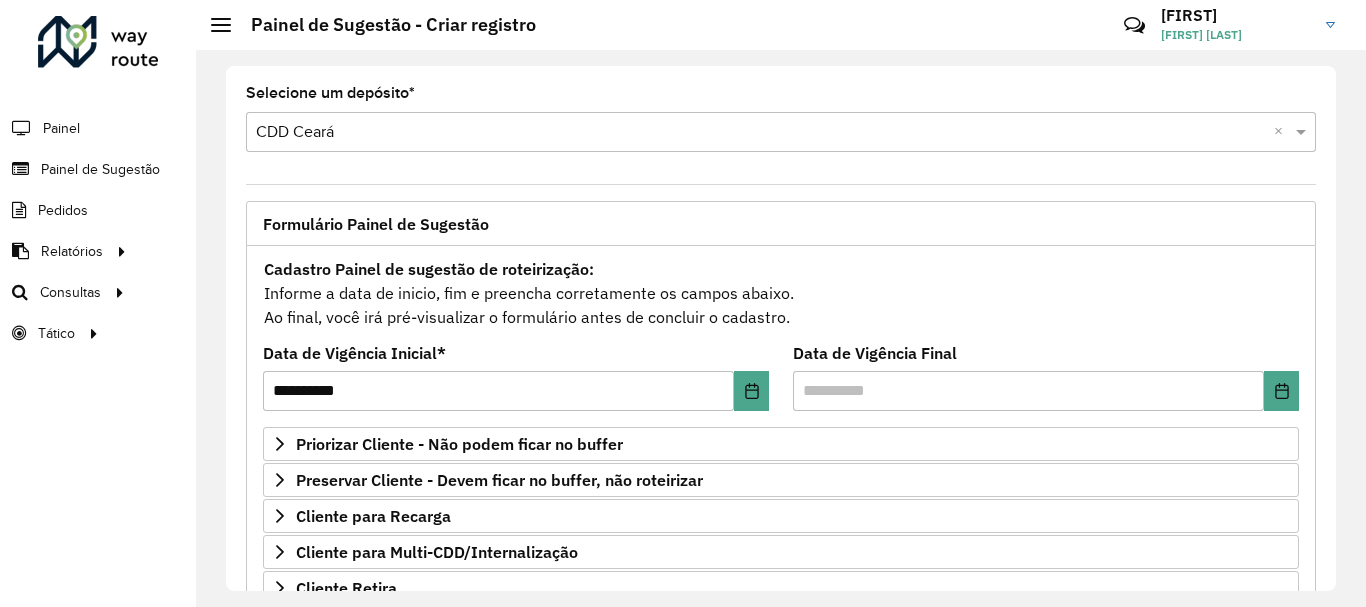 scroll, scrollTop: 300, scrollLeft: 0, axis: vertical 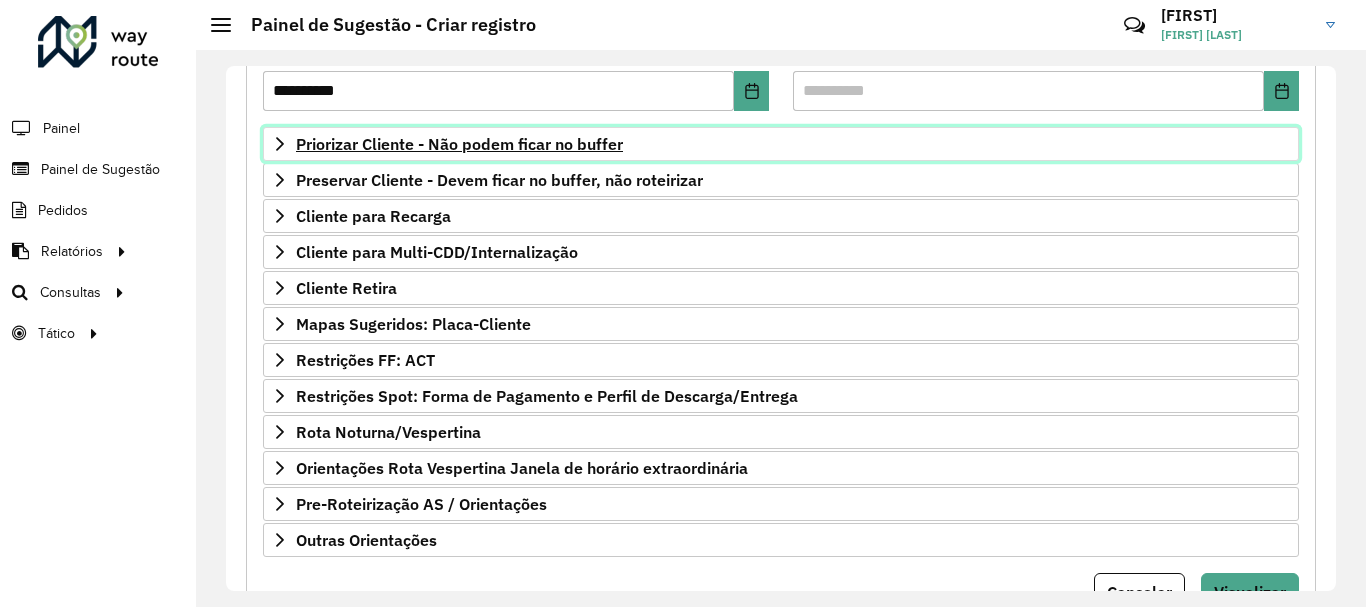click on "Priorizar Cliente - Não podem ficar no buffer" at bounding box center [459, 144] 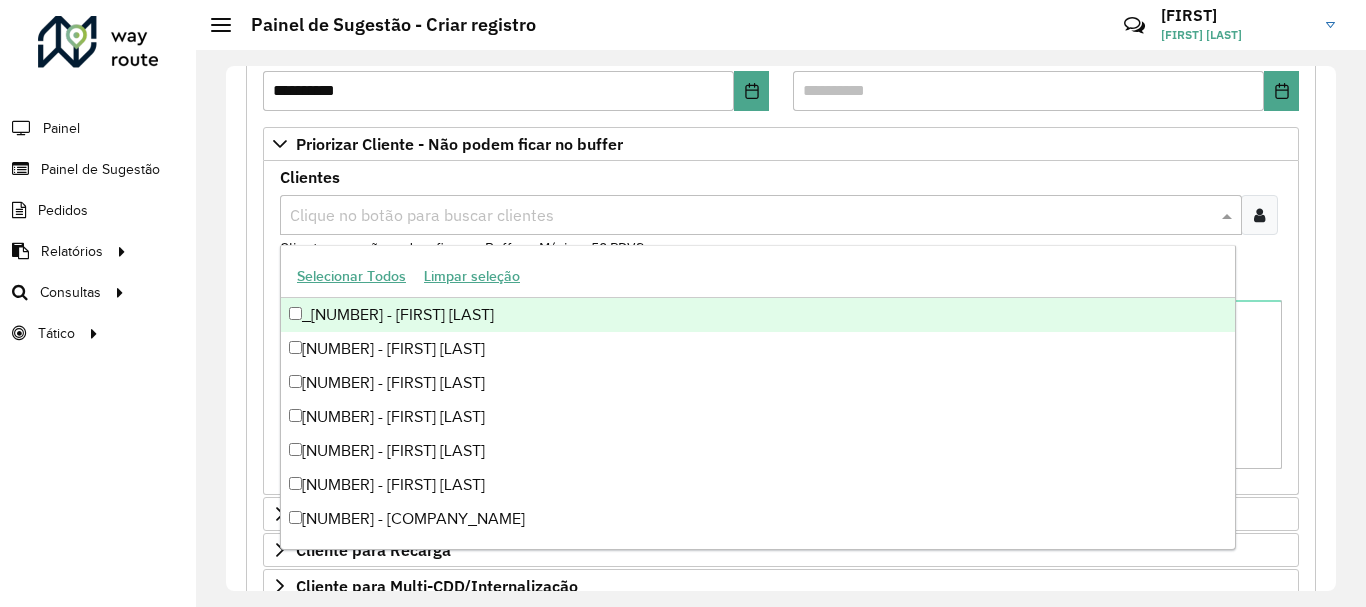 click at bounding box center (751, 216) 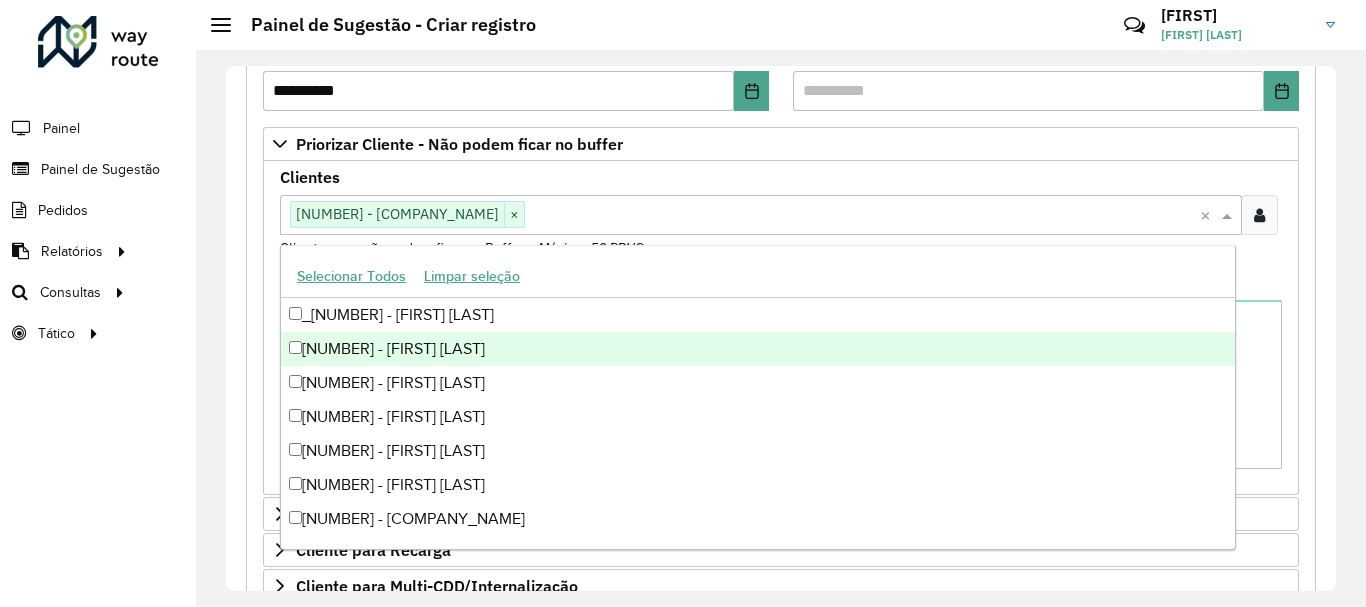 paste on "*****" 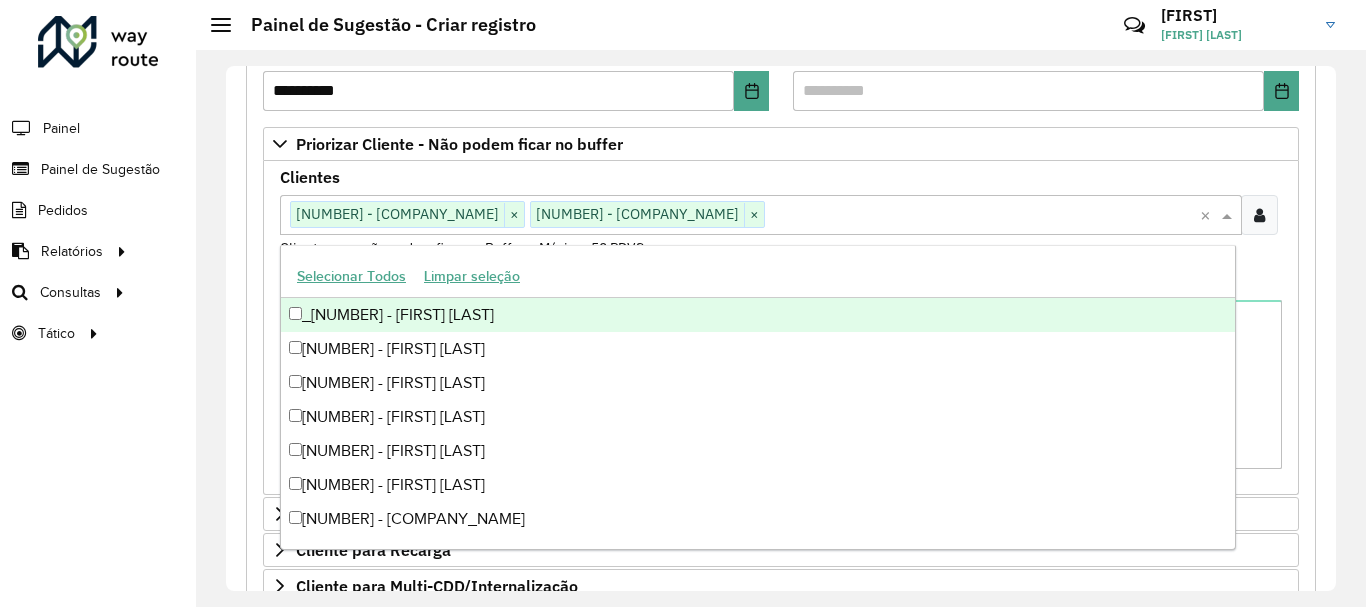 click at bounding box center (982, 216) 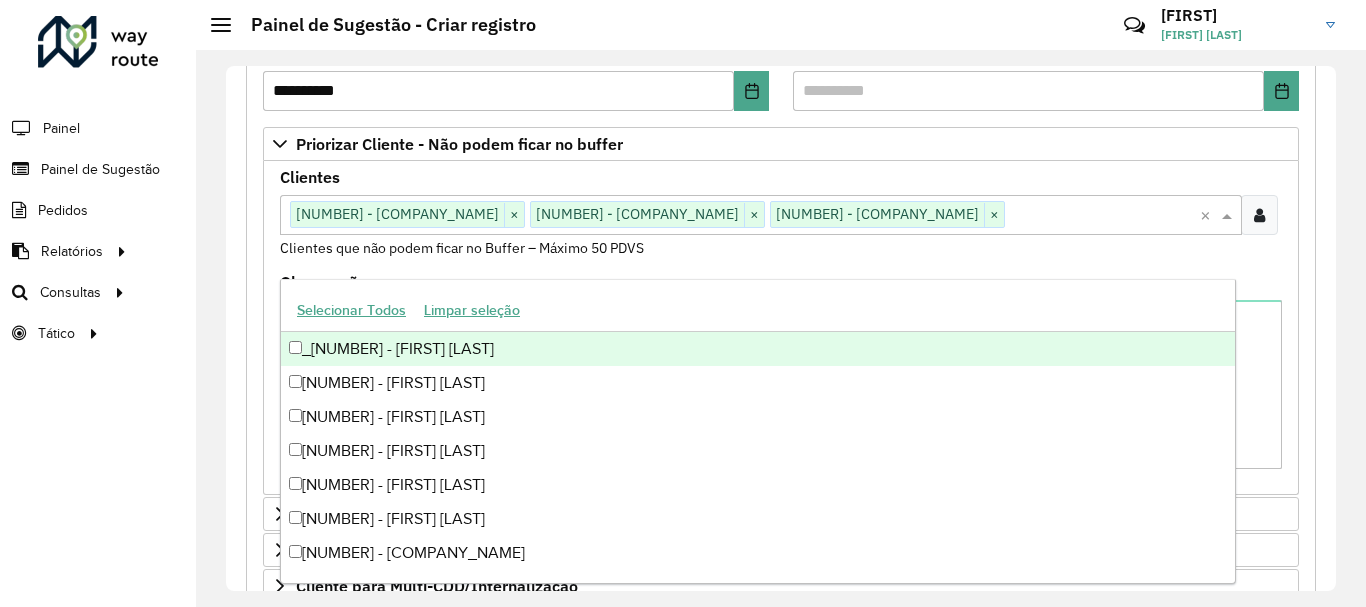 click at bounding box center [1102, 216] 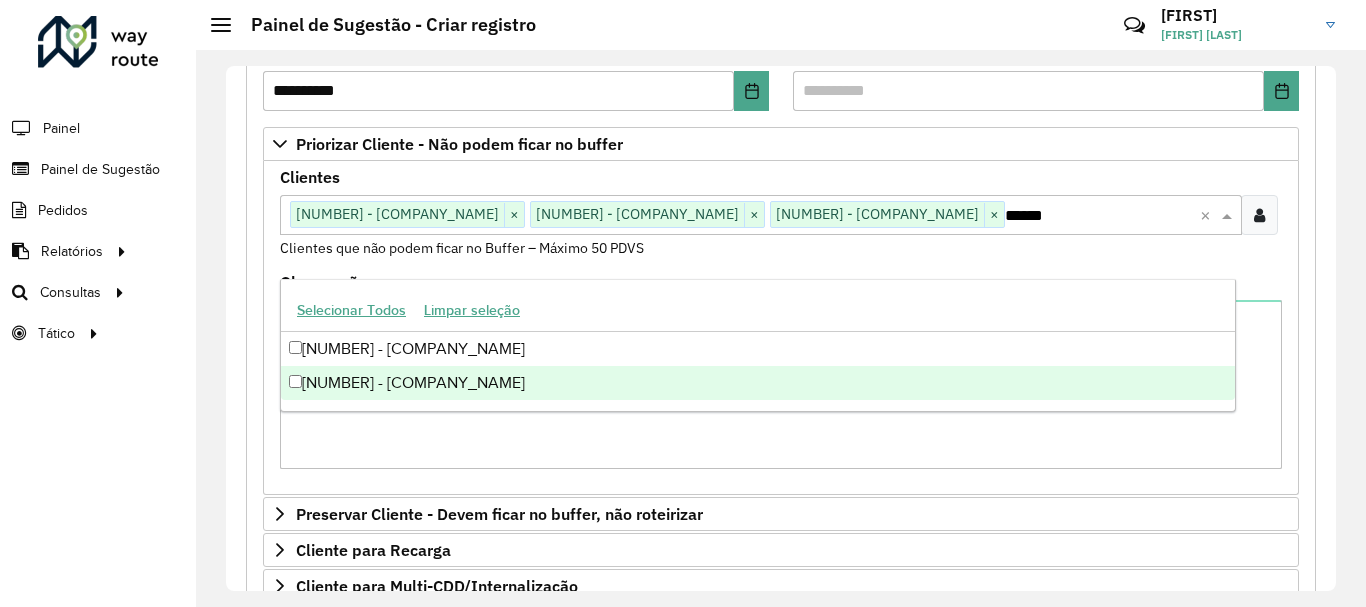 type on "*****" 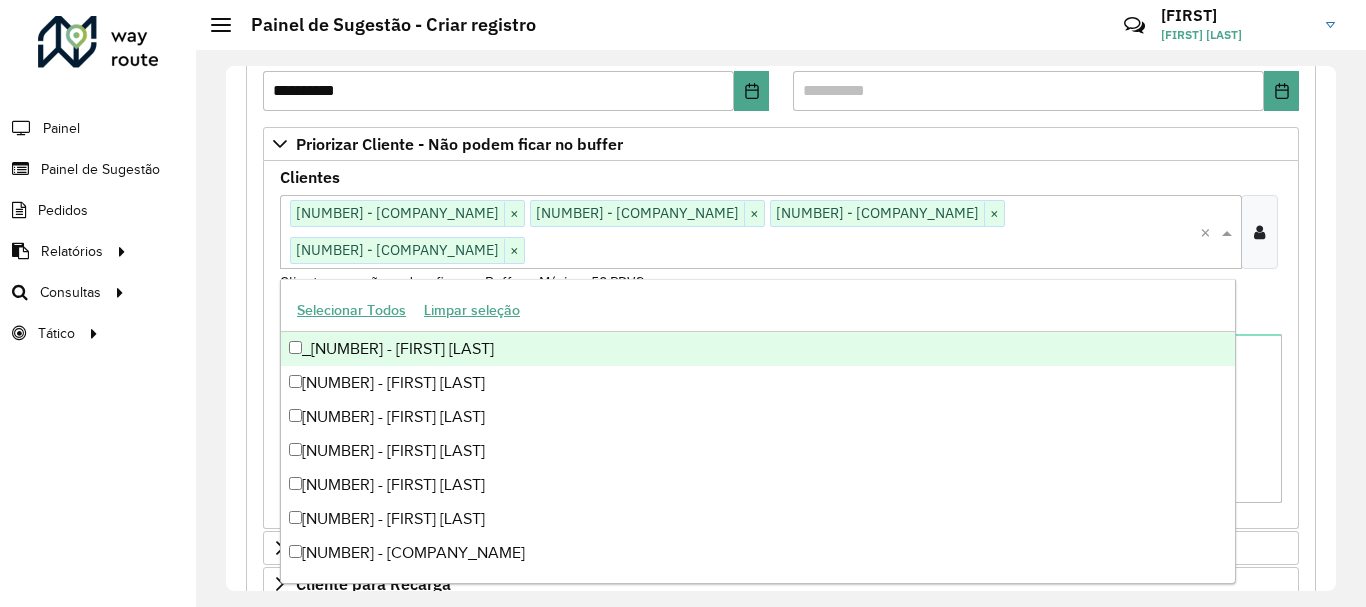click on "Clientes  Clique no botão para buscar clientes [NUMBER] - [COMPANY_NAME] × [NUMBER] - [COMPANY_NAME] × [NUMBER] - [COMPANY_NAME] × [NUMBER] - [COMPANY_NAME] × × Clientes que não podem ficar no Buffer – Máximo 50 PDVS" at bounding box center (781, 239) 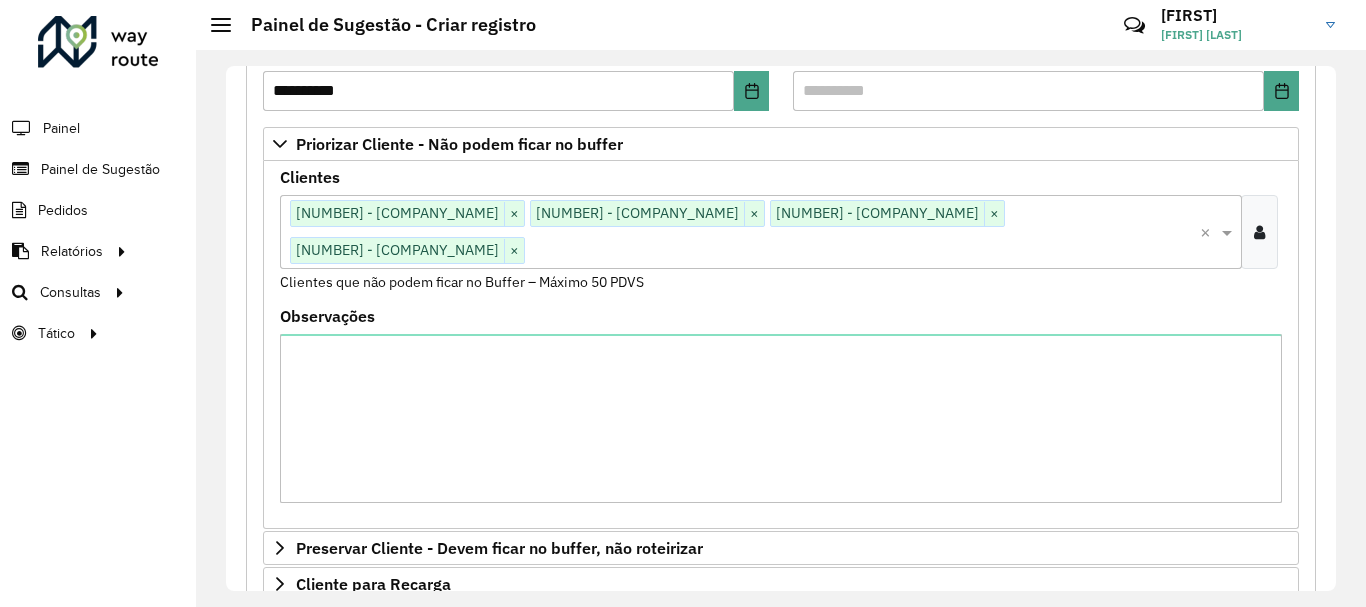 click at bounding box center (862, 251) 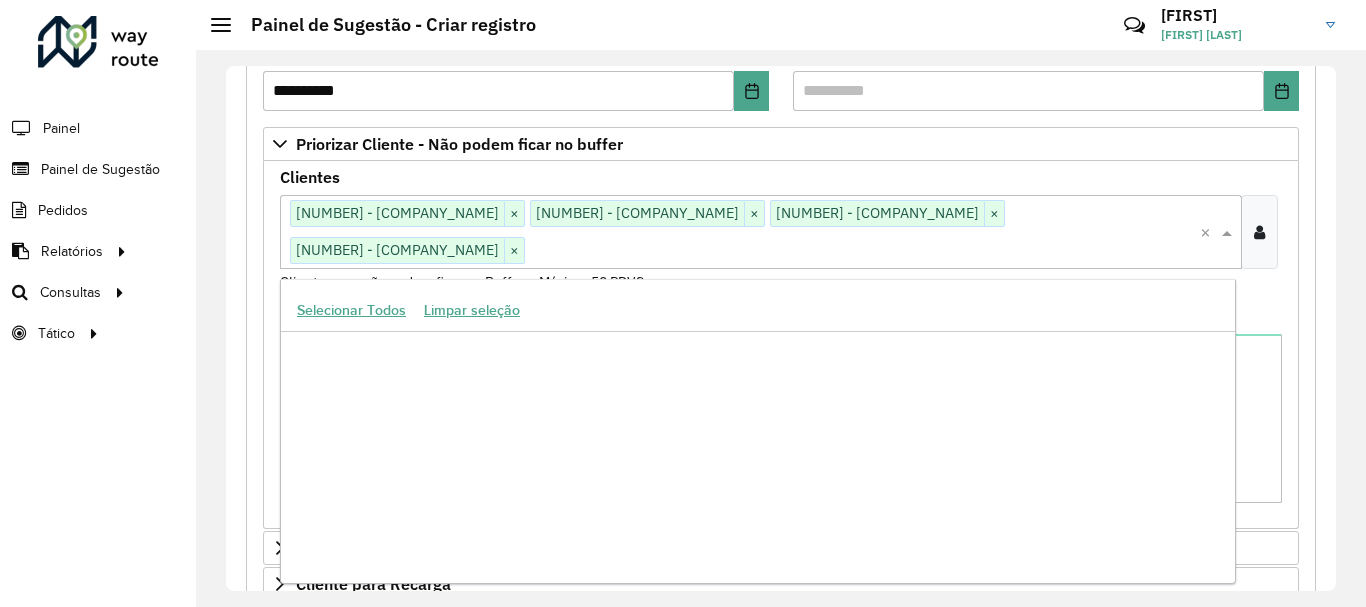 scroll, scrollTop: 1206286, scrollLeft: 0, axis: vertical 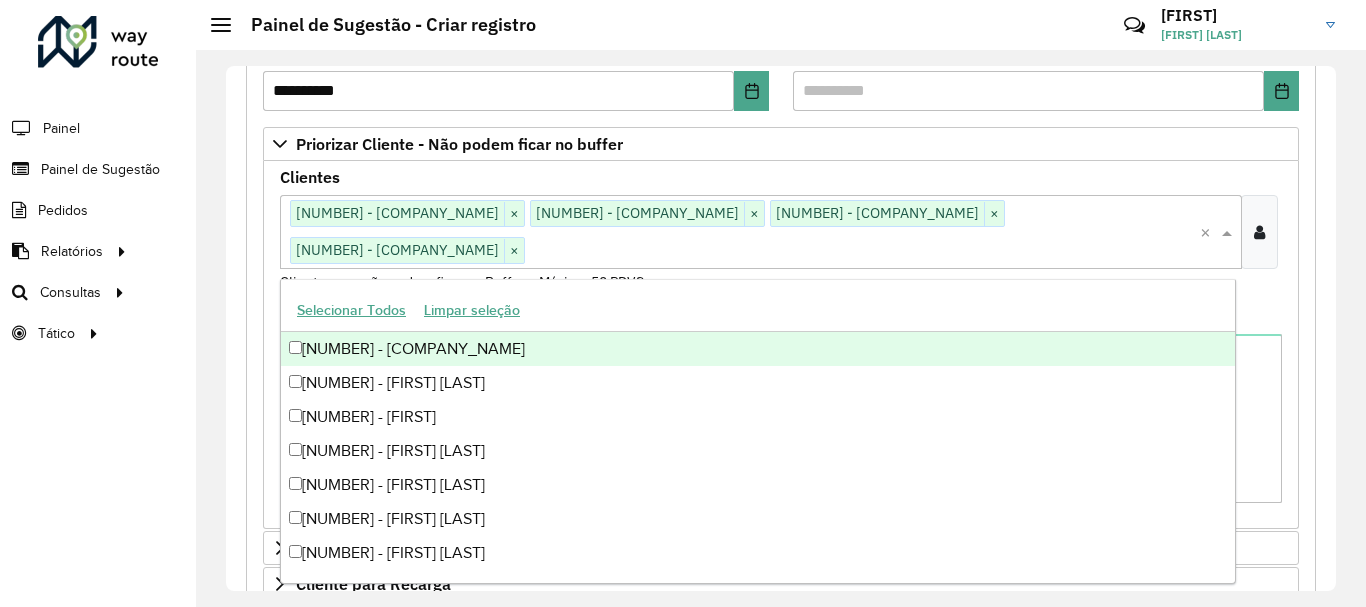 paste on "*****" 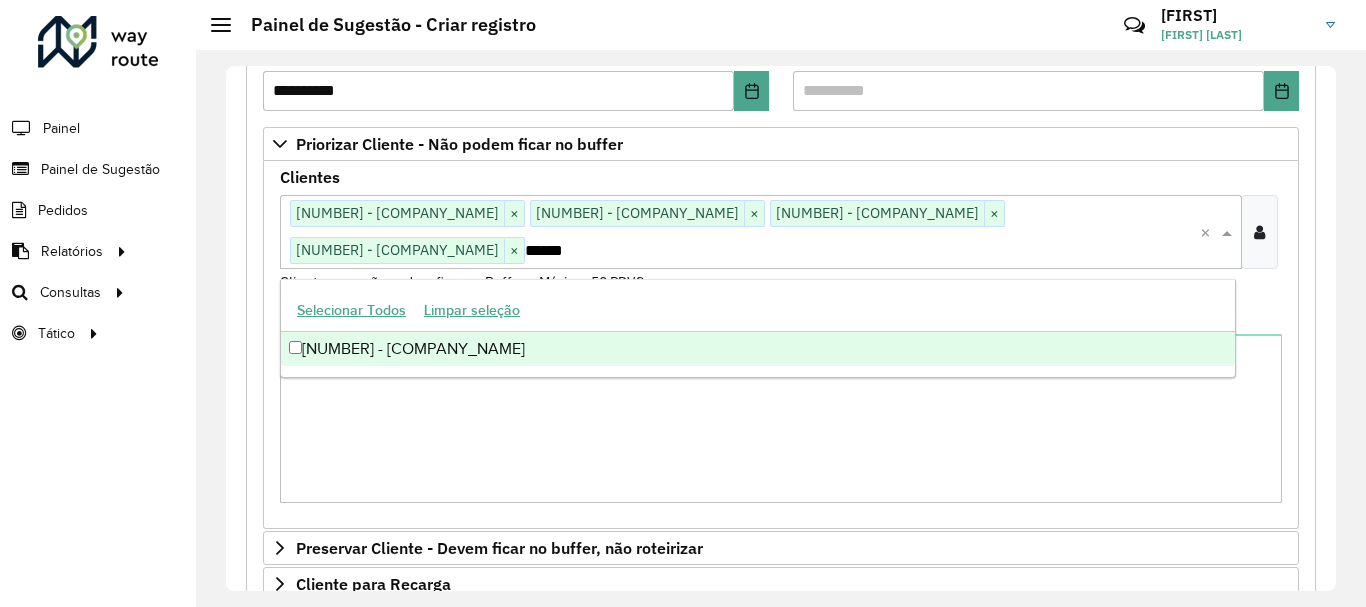 scroll, scrollTop: 0, scrollLeft: 0, axis: both 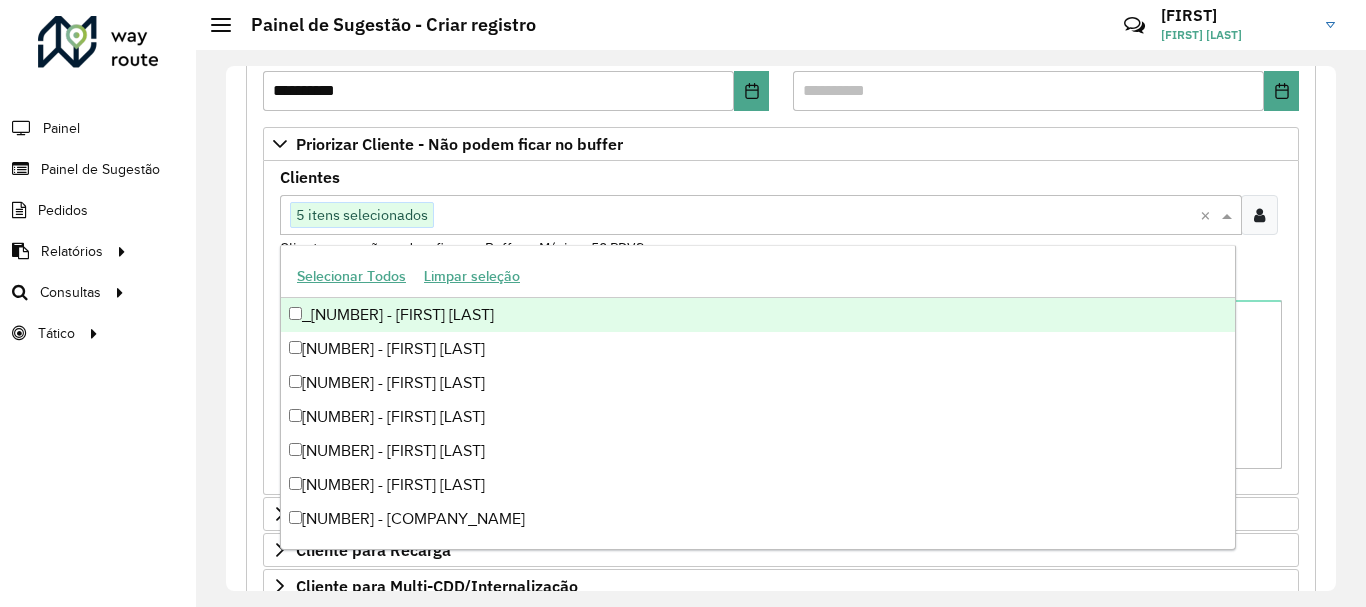 click at bounding box center [817, 216] 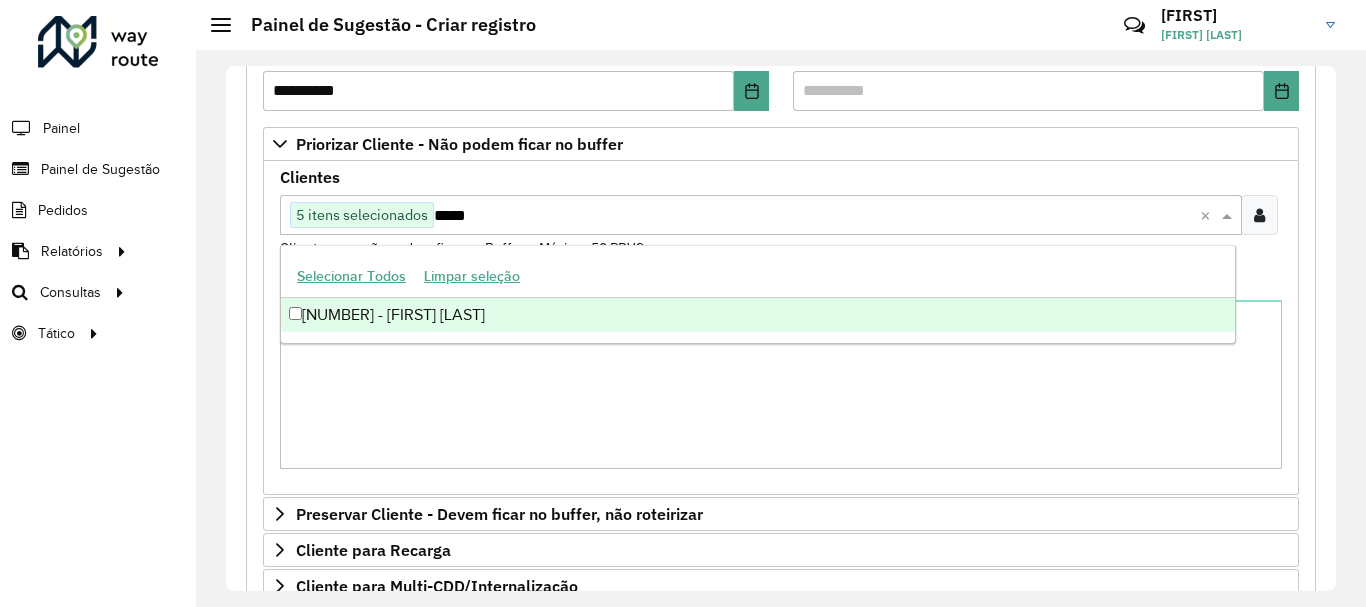type on "*****" 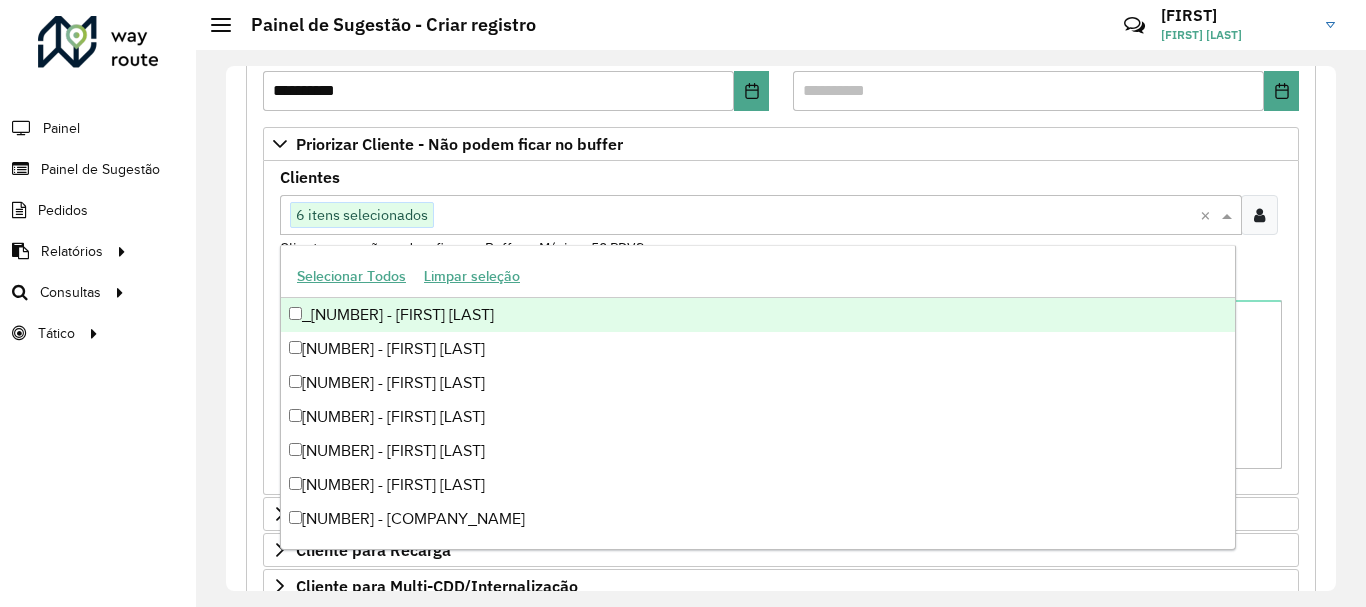 click at bounding box center (817, 216) 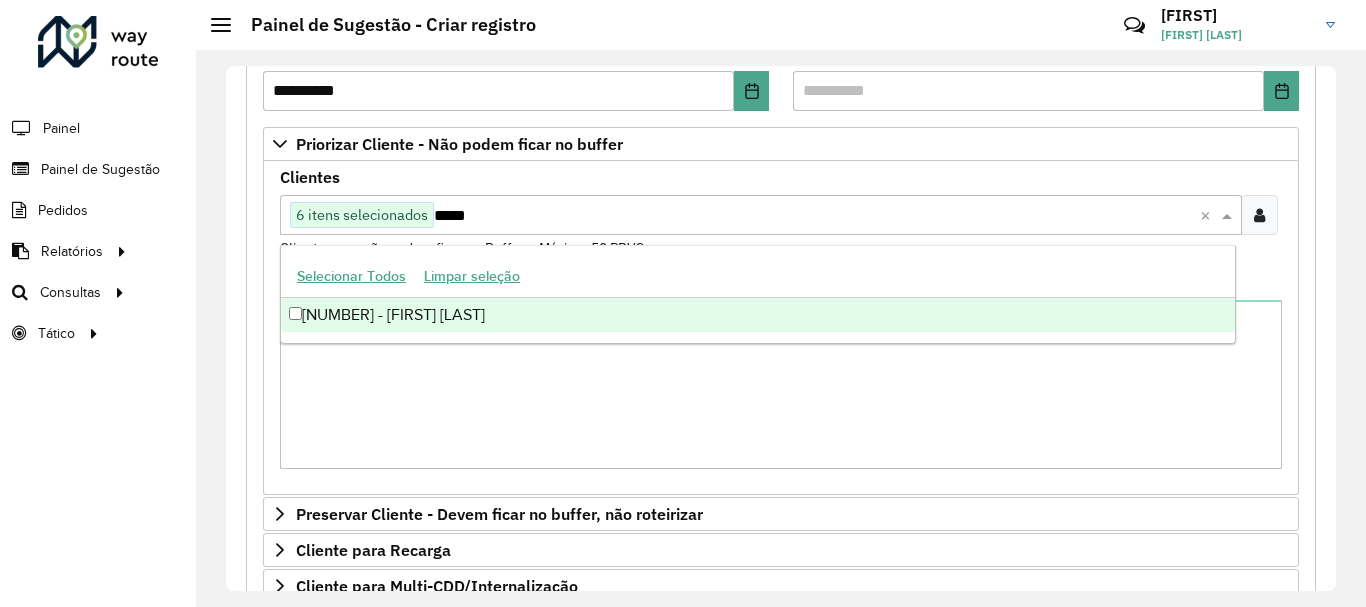 click on "[NUMBER] - [FIRST] [LAST]" at bounding box center [758, 315] 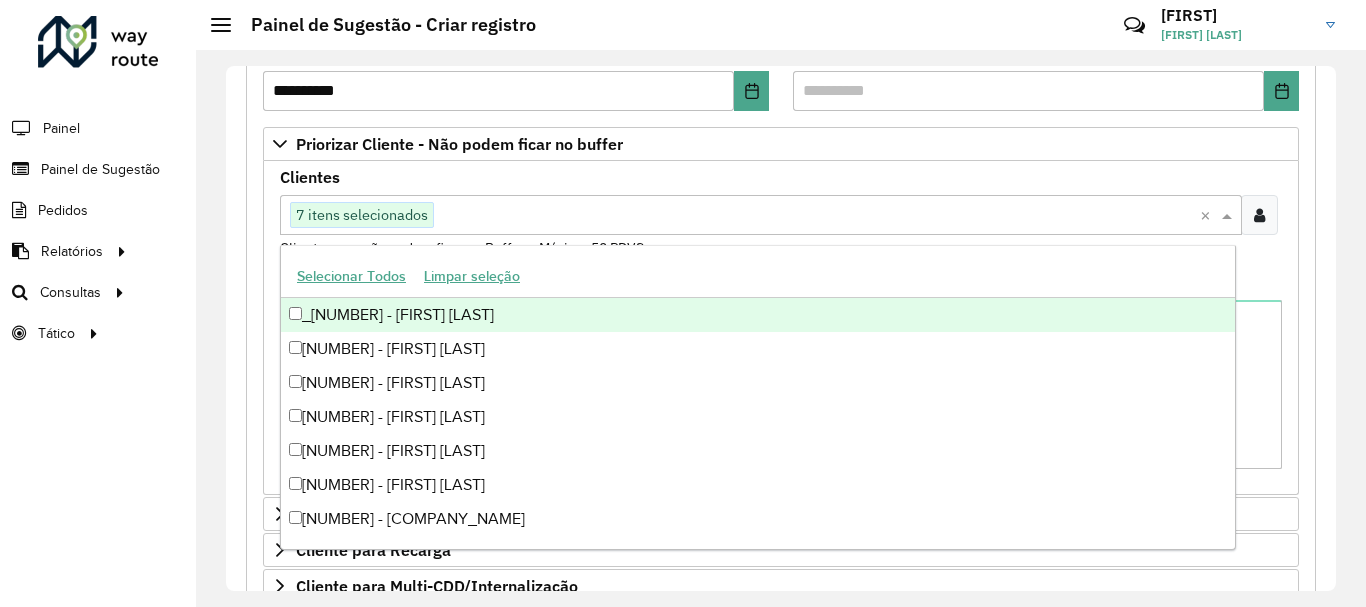 click at bounding box center (817, 216) 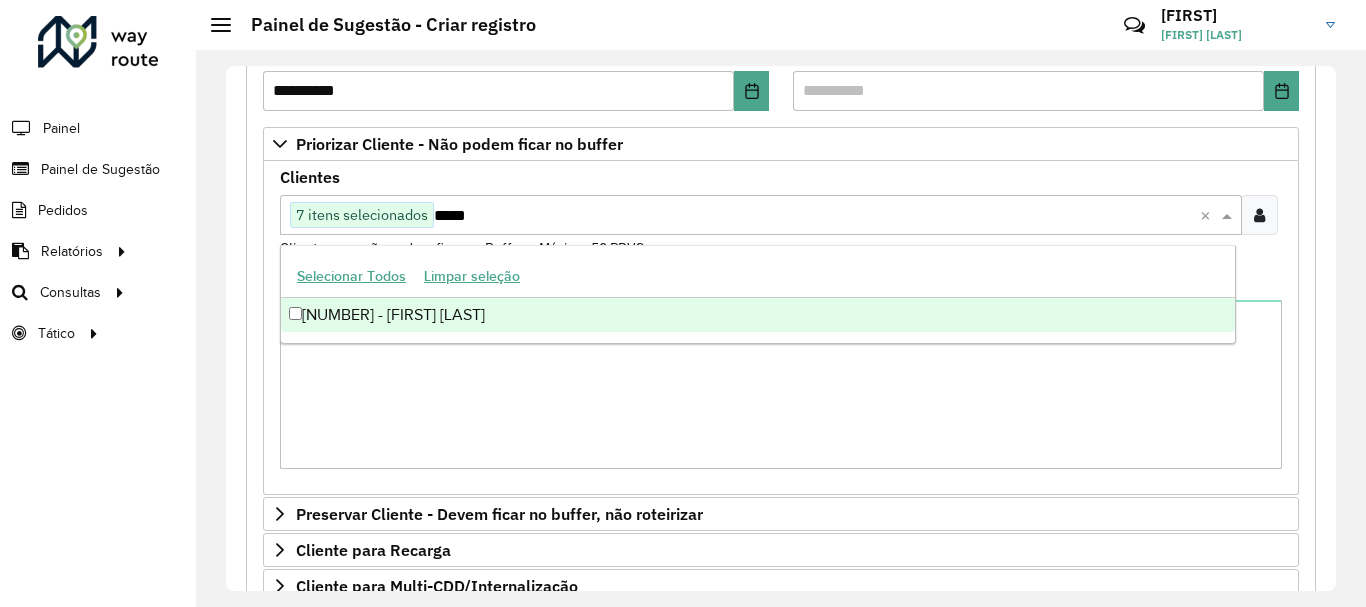 type on "*****" 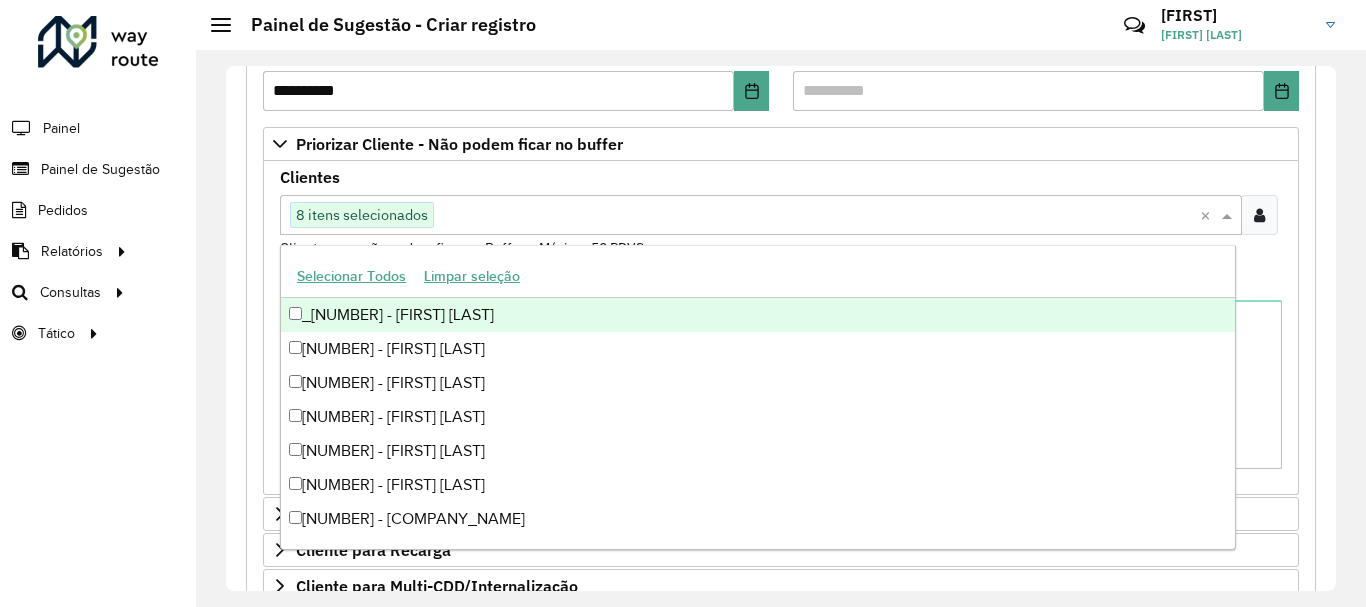 click at bounding box center (817, 216) 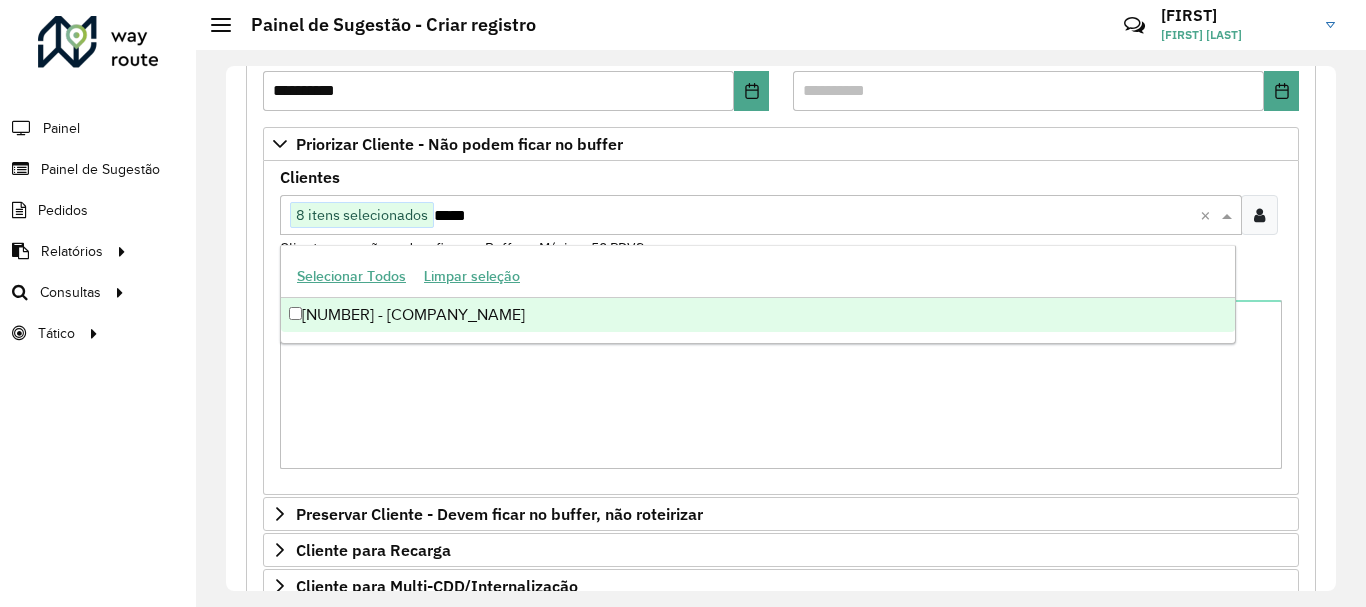 type on "*****" 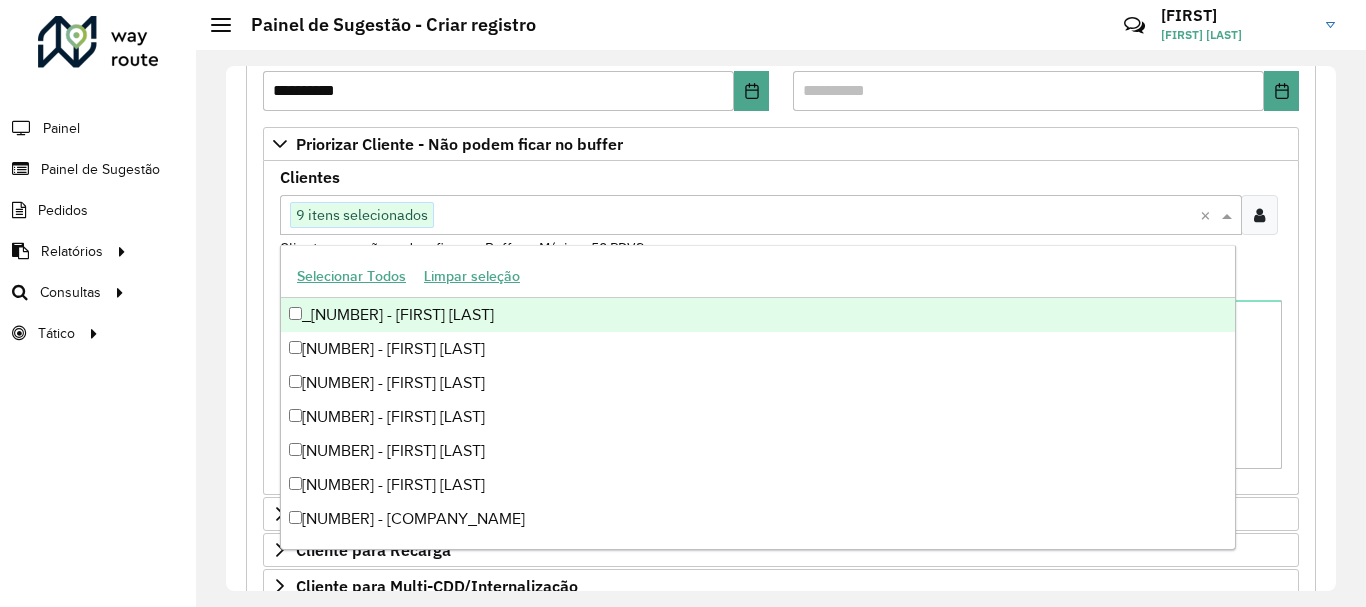 click at bounding box center (817, 216) 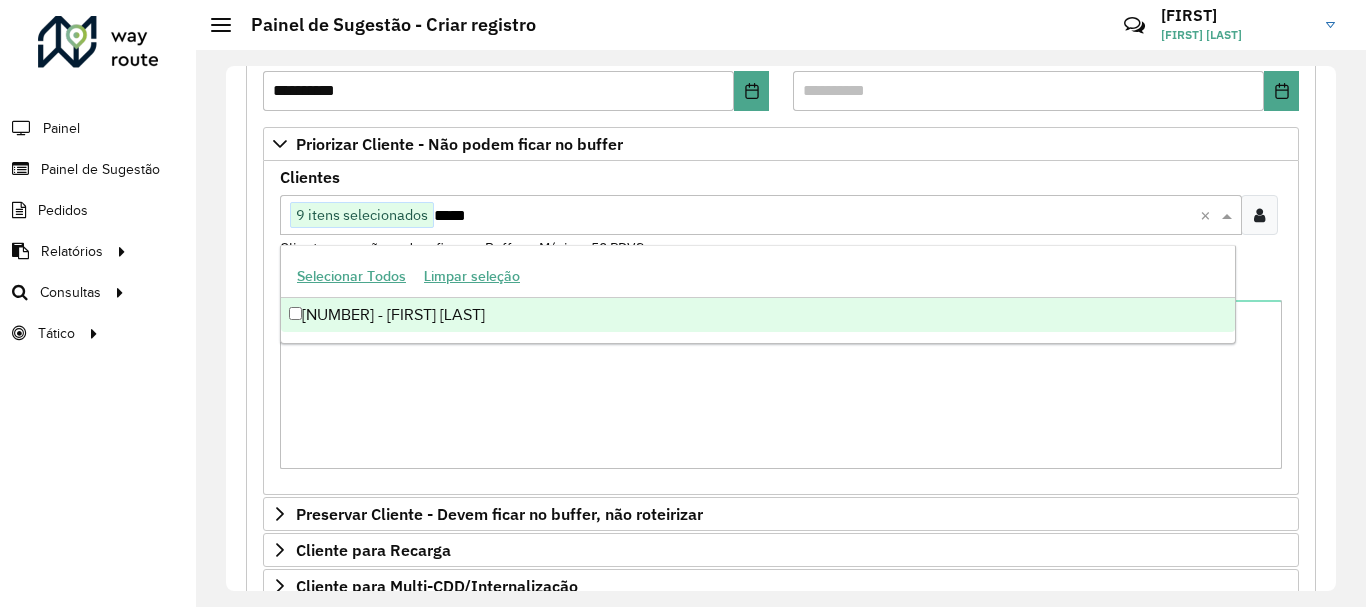 type on "*****" 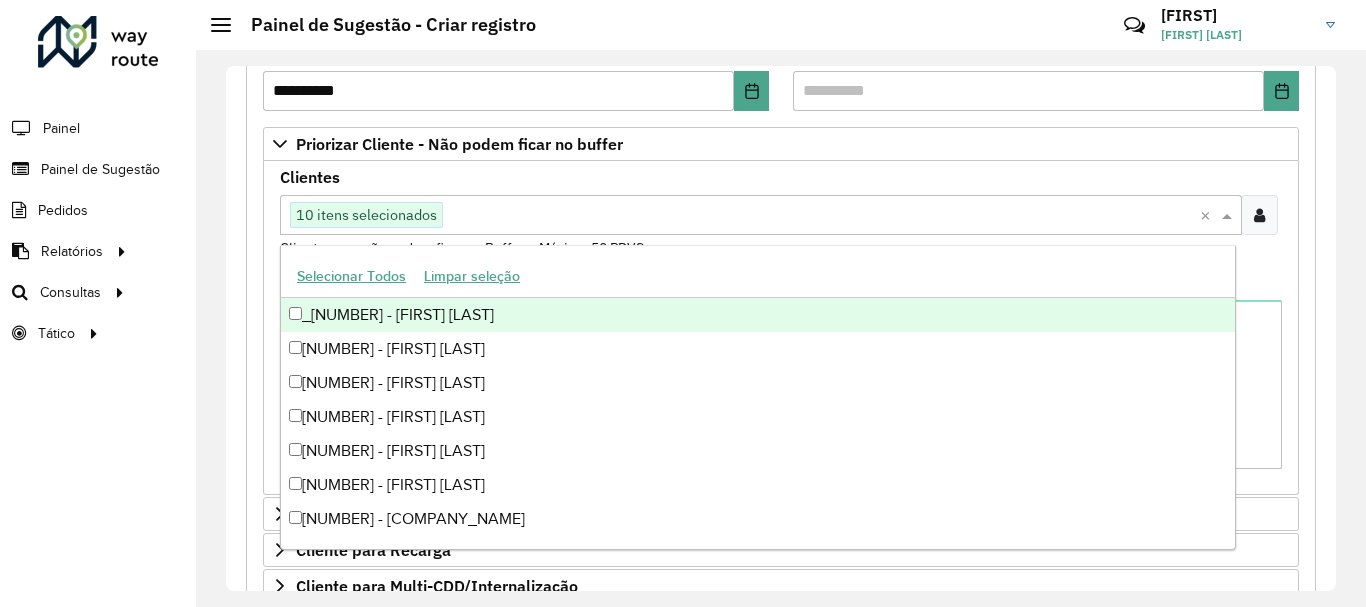 click at bounding box center (821, 216) 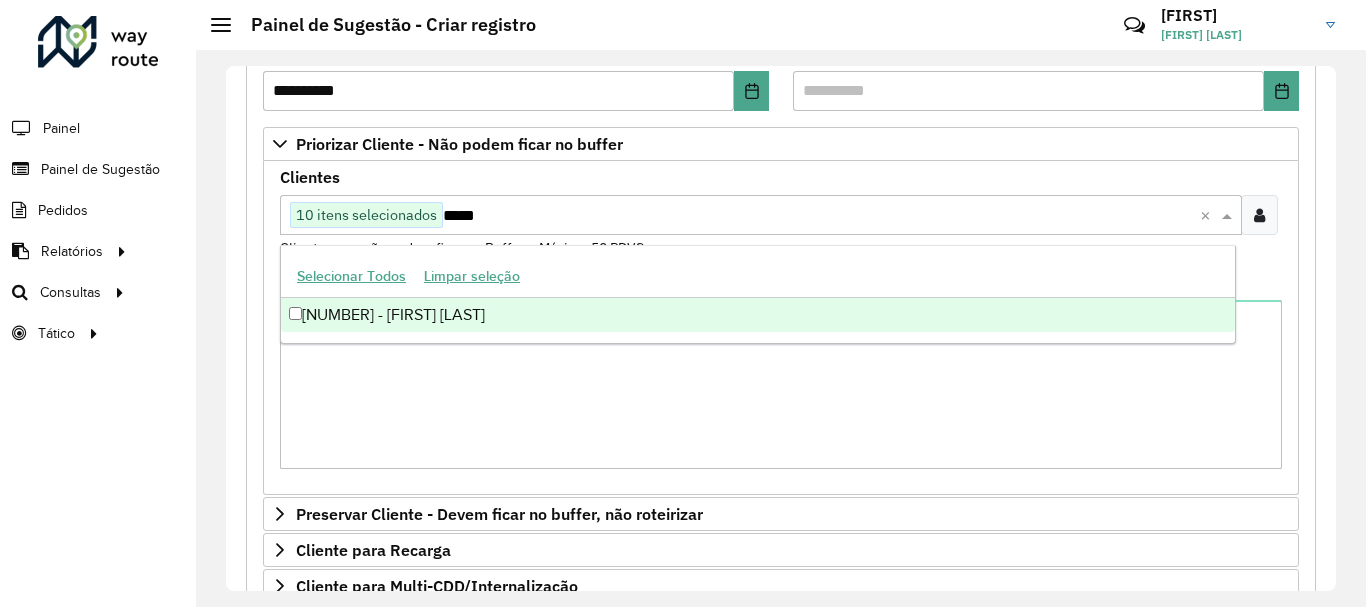 type on "*****" 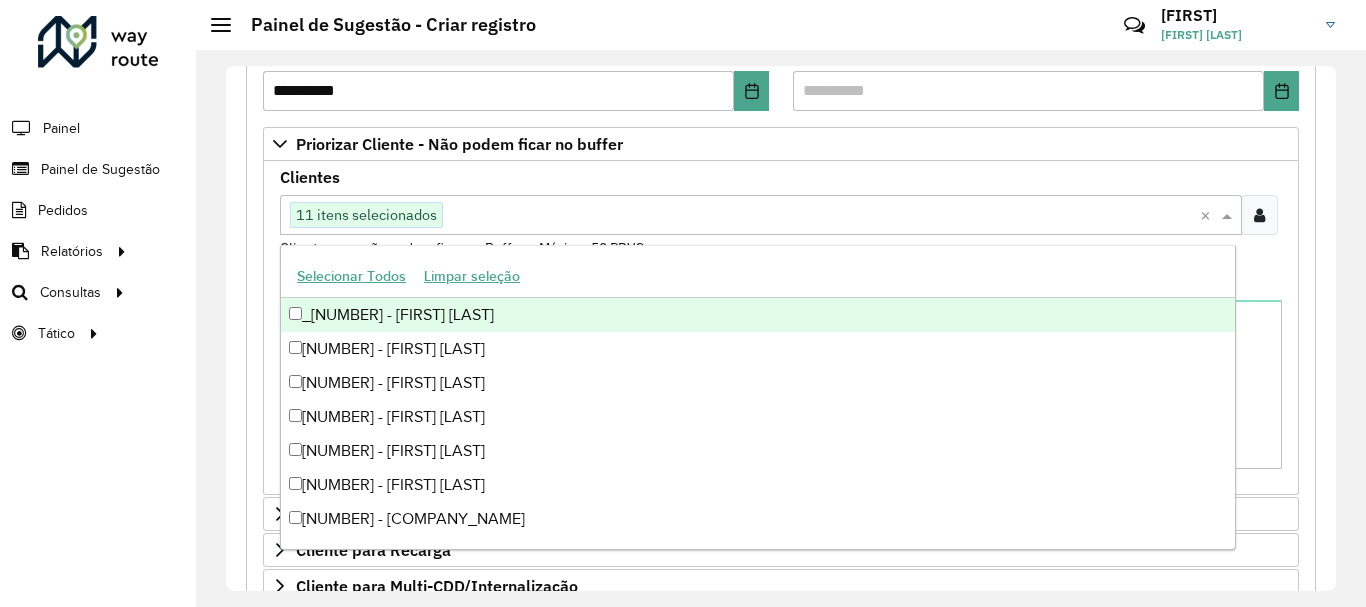 click at bounding box center (821, 216) 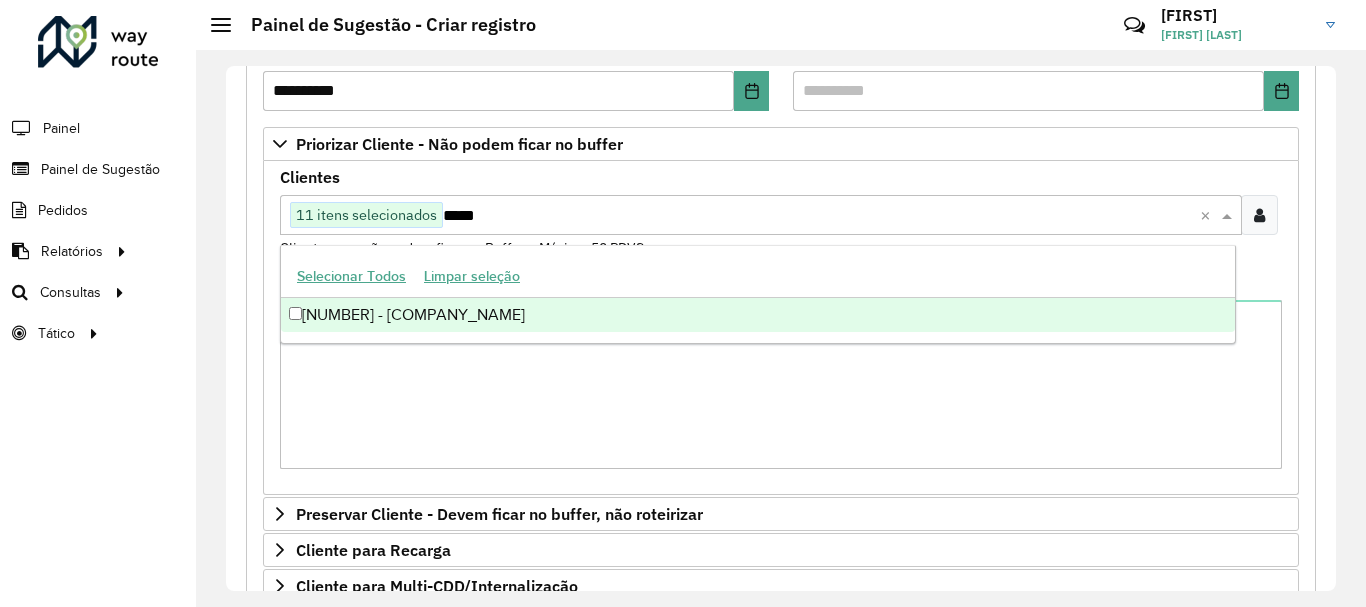 type on "*****" 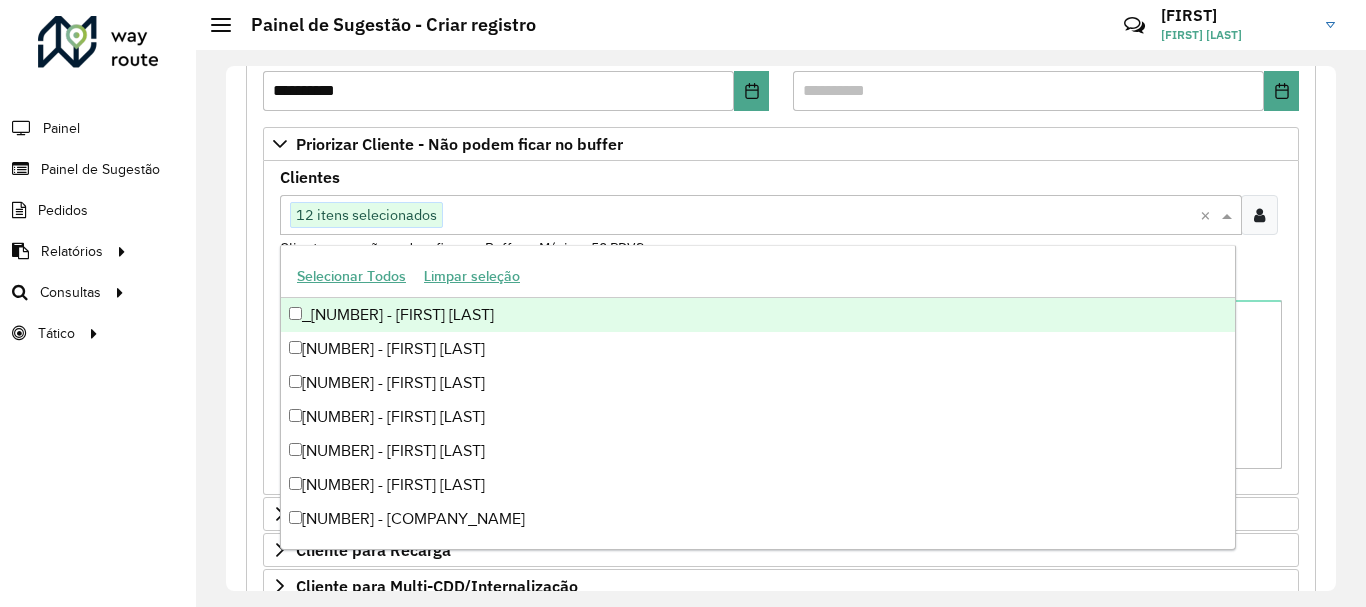click at bounding box center (821, 216) 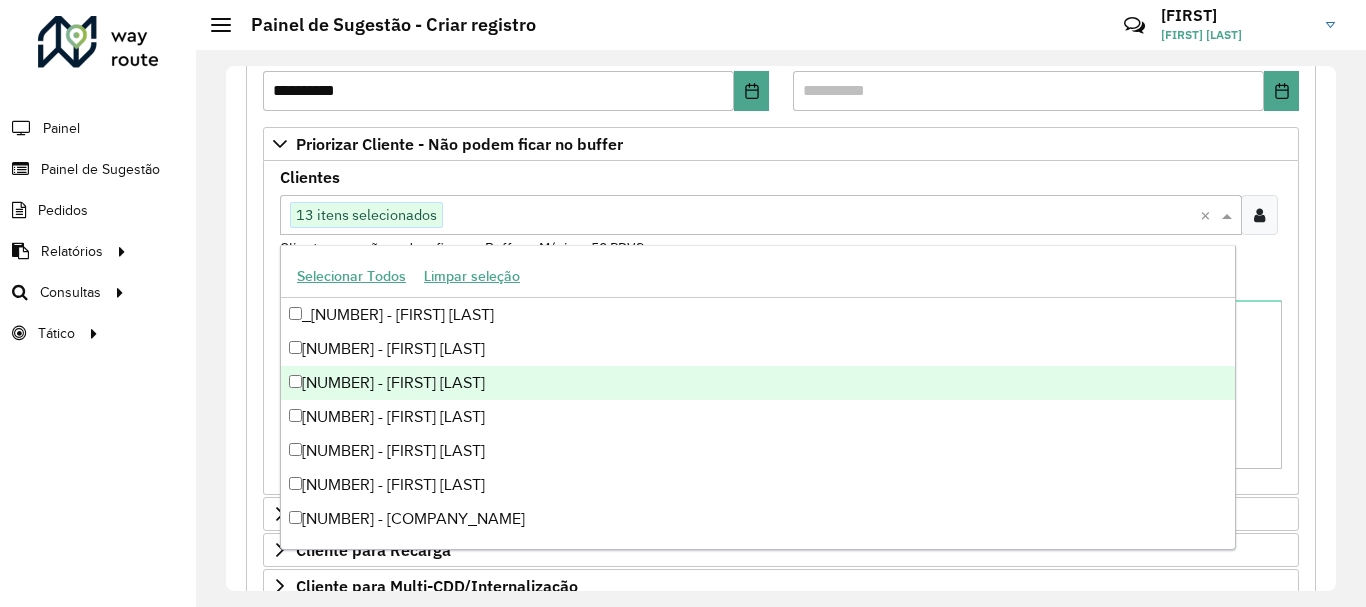 click at bounding box center [821, 216] 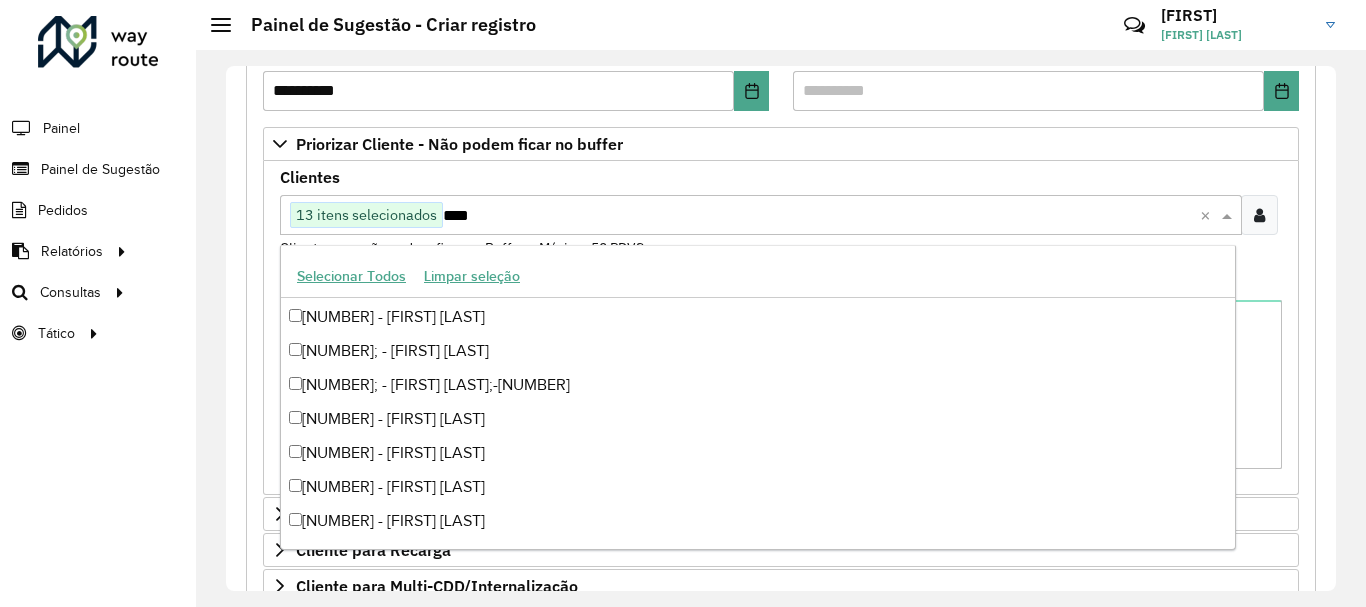 scroll, scrollTop: 202, scrollLeft: 0, axis: vertical 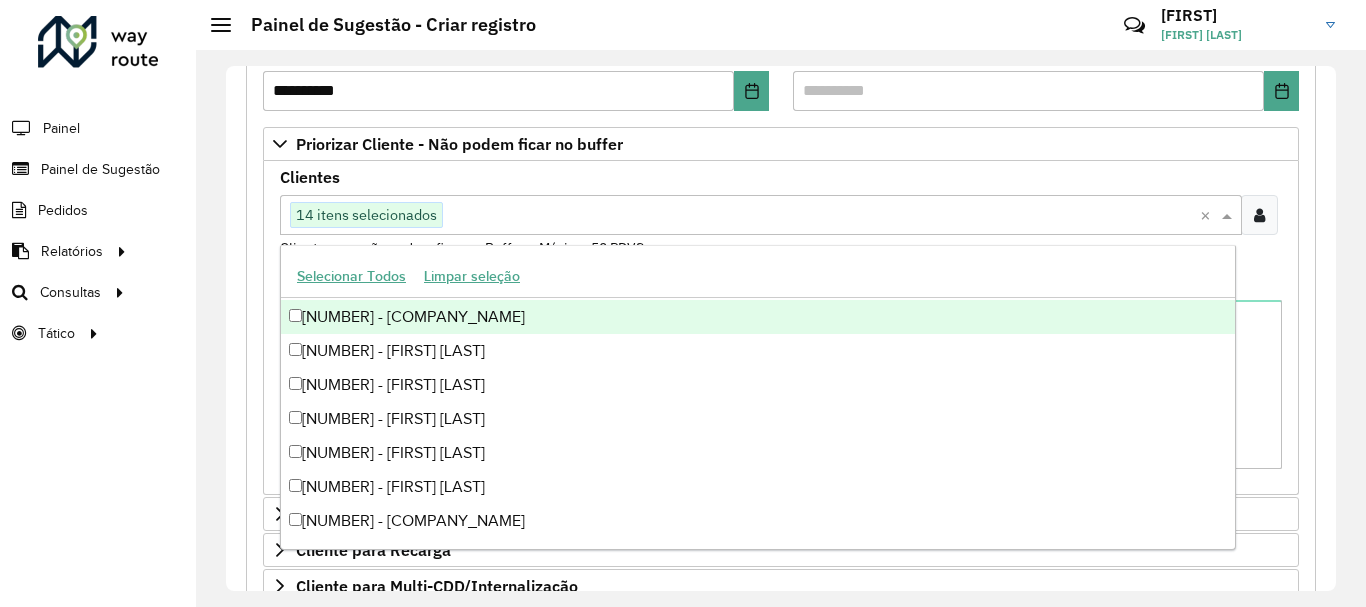 click at bounding box center [821, 216] 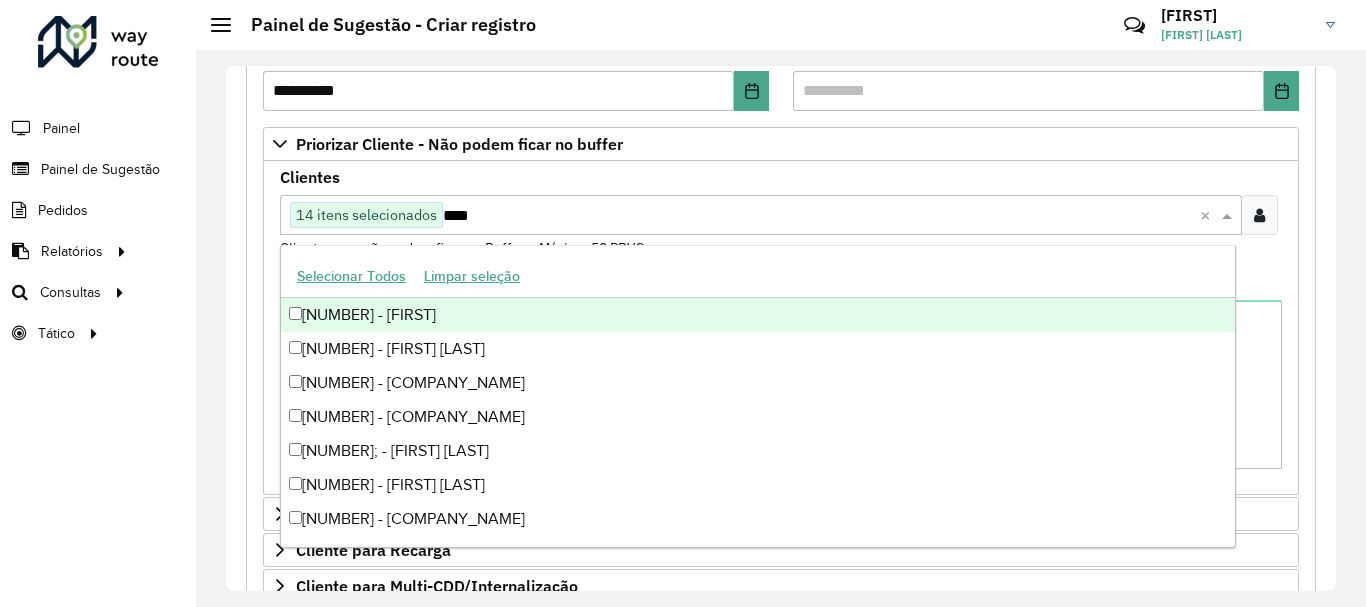 scroll, scrollTop: 0, scrollLeft: 0, axis: both 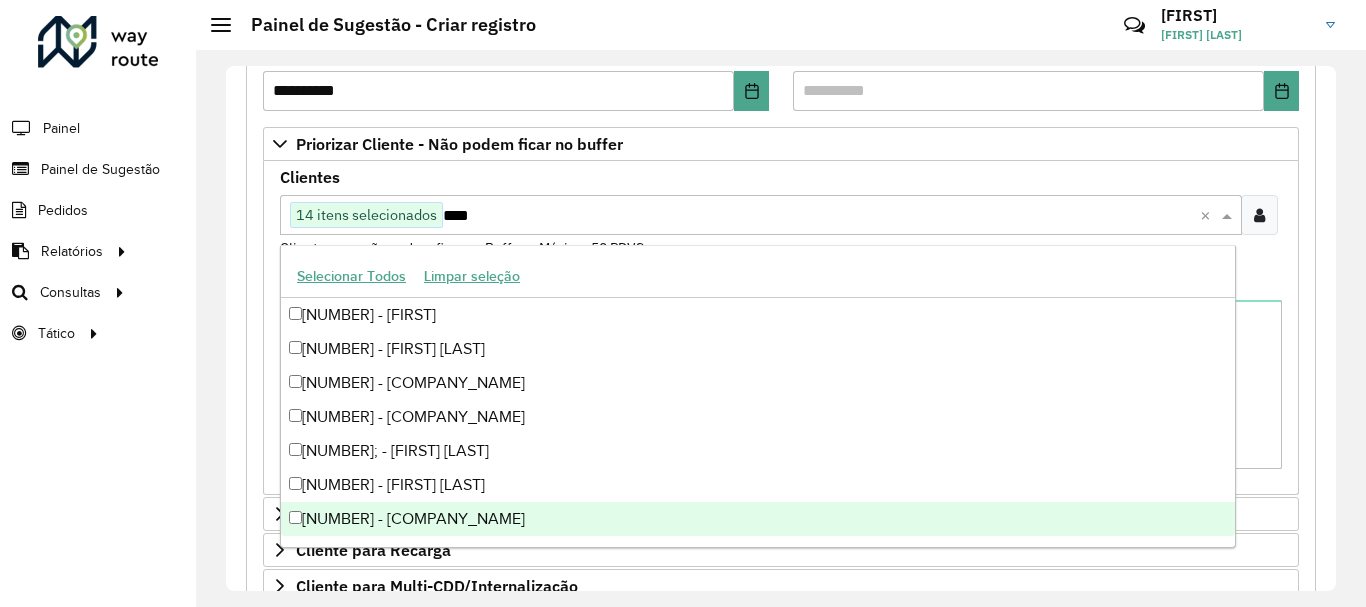 click on "[NUMBER] - [COMPANY_NAME]" at bounding box center (758, 519) 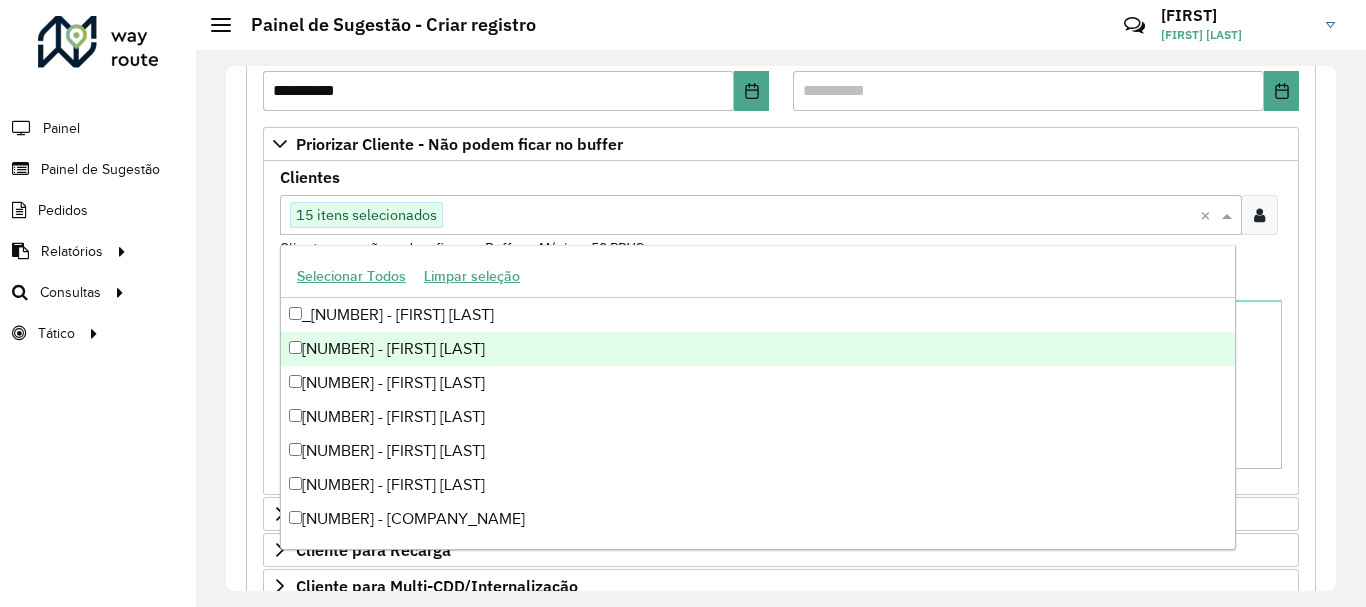 click at bounding box center (821, 216) 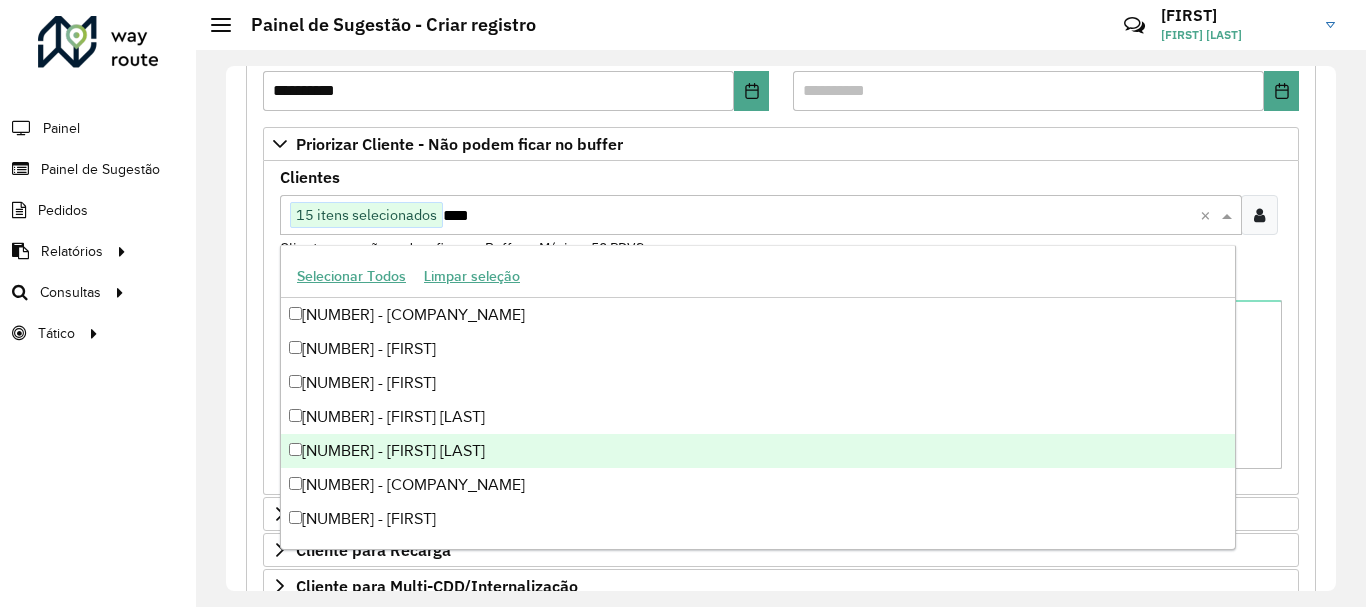 scroll, scrollTop: 66, scrollLeft: 0, axis: vertical 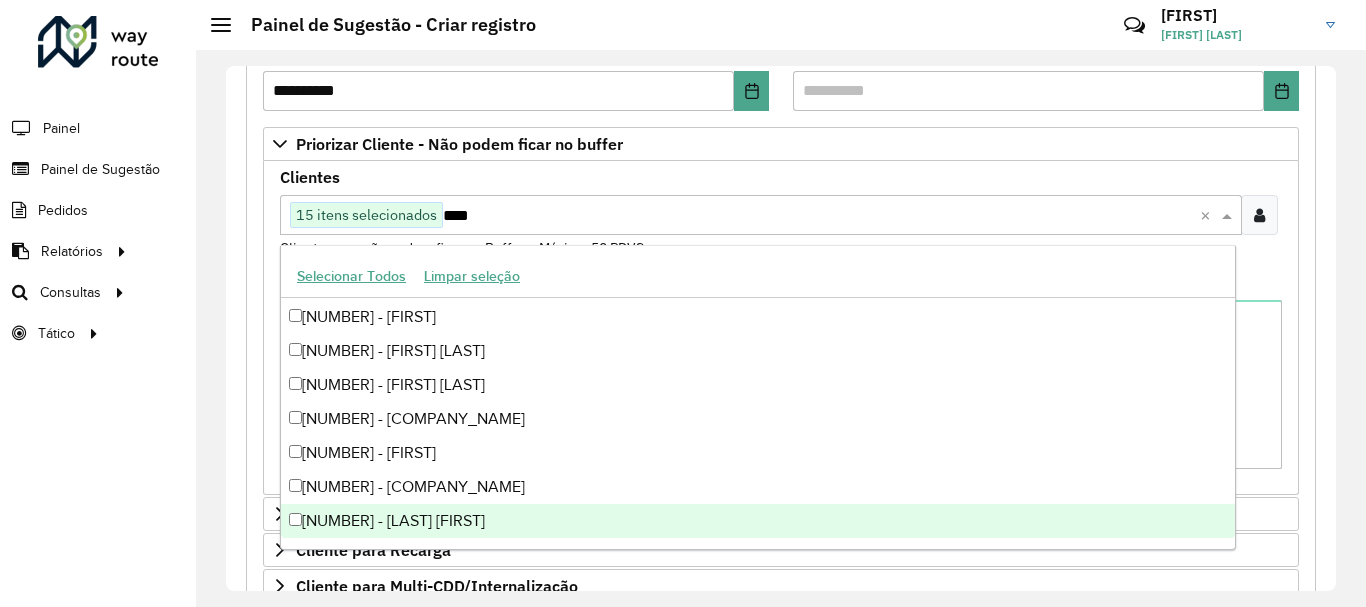 type on "****" 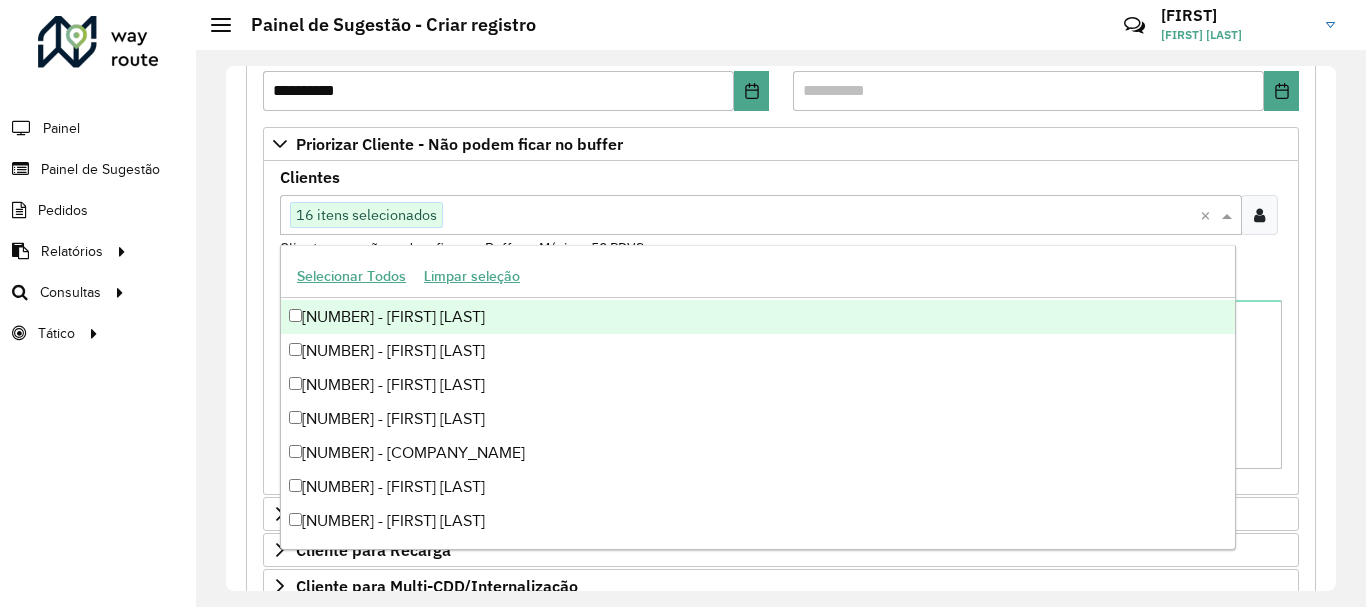 click at bounding box center (821, 216) 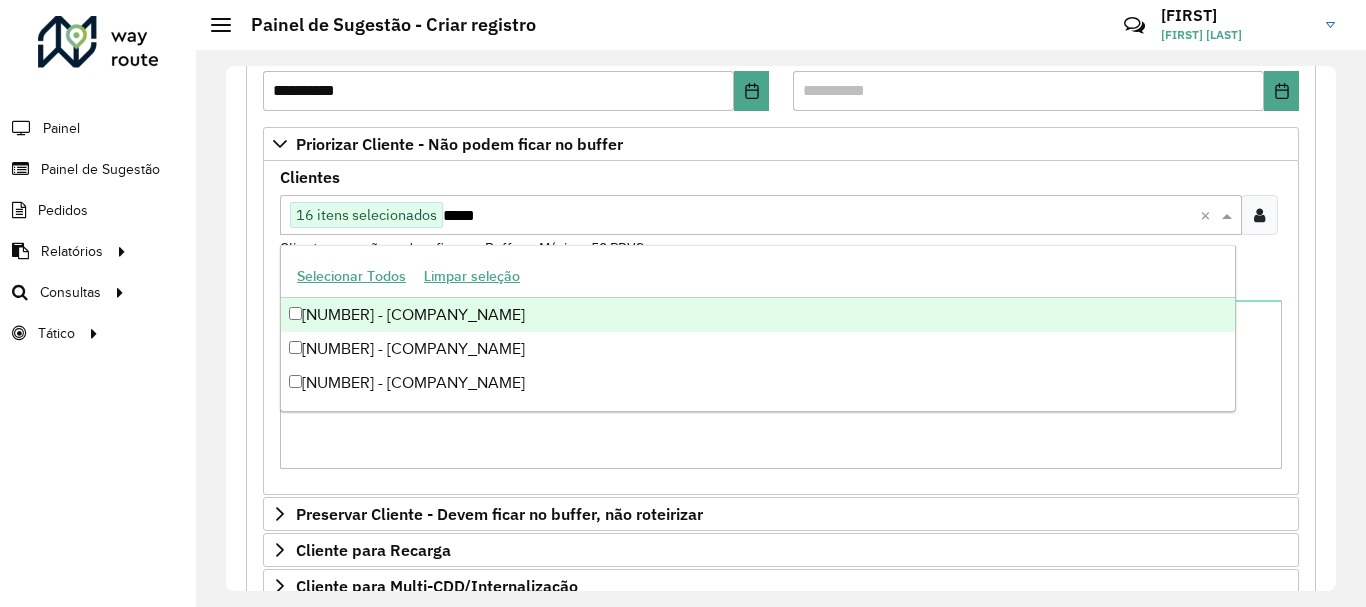 scroll, scrollTop: 0, scrollLeft: 0, axis: both 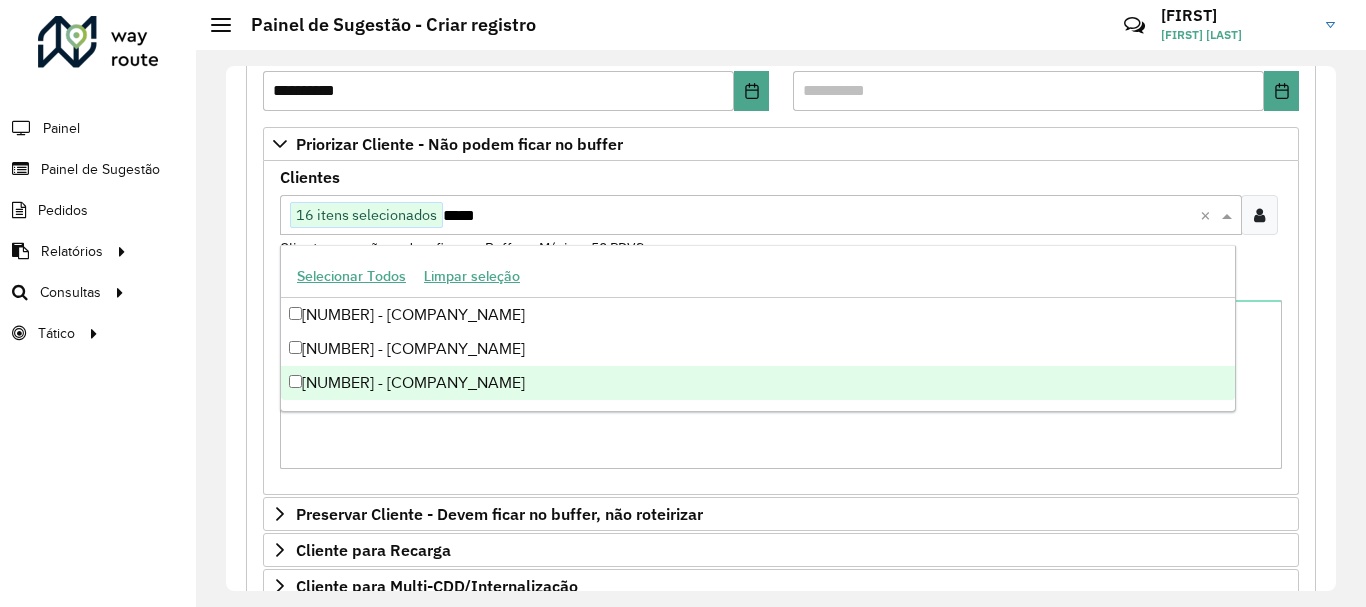 click on "[NUMBER] - [COMPANY_NAME]" at bounding box center (758, 383) 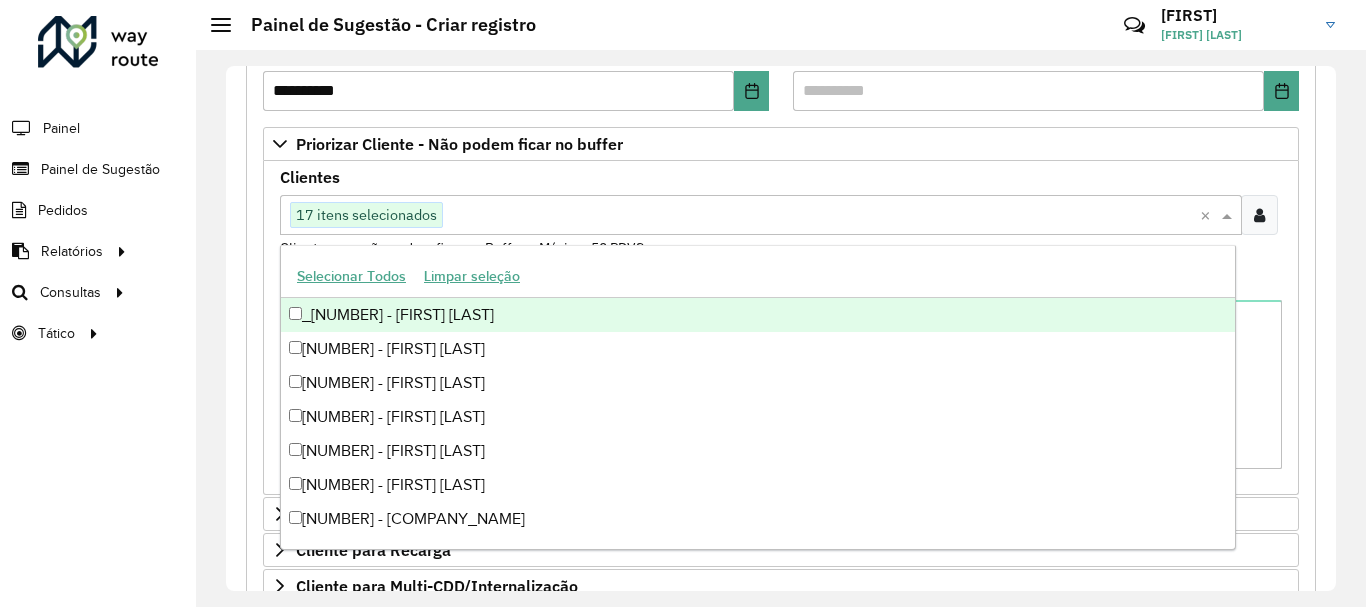 paste on "****" 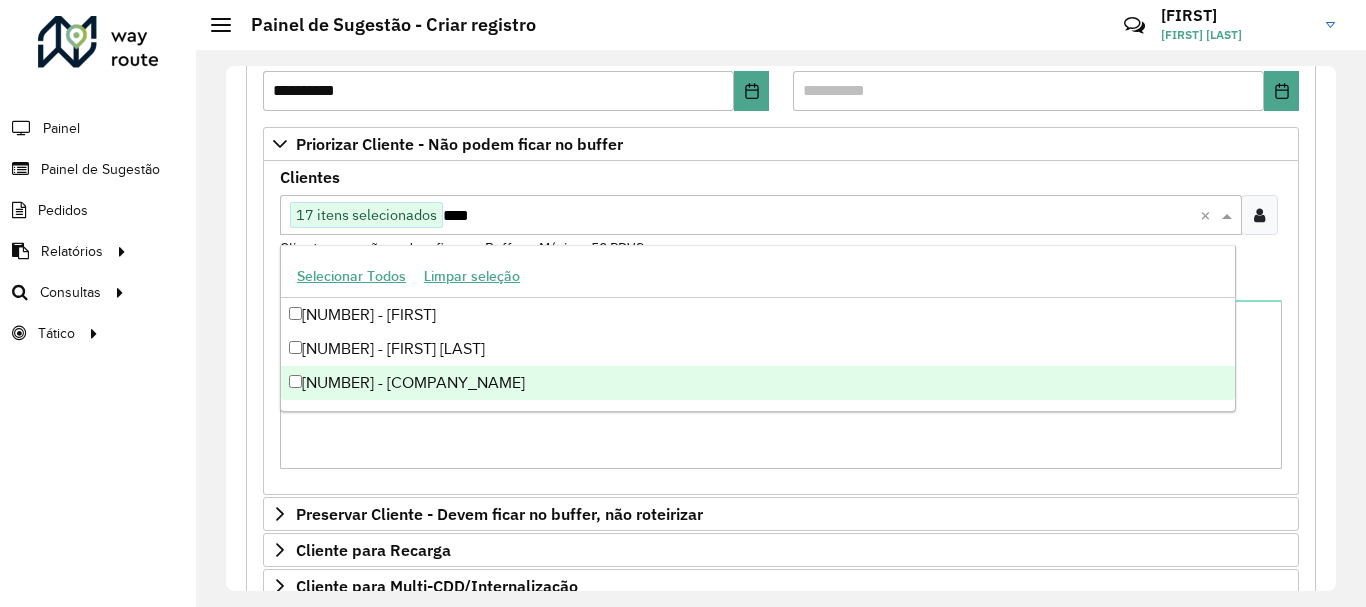 type on "****" 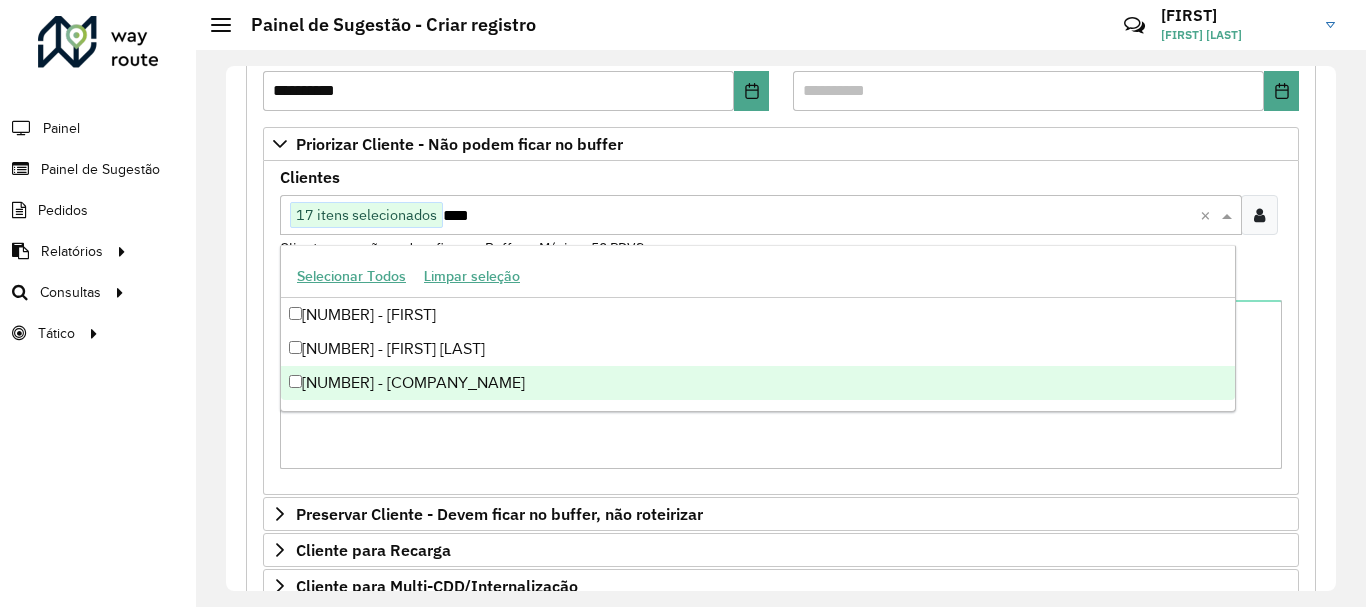 type 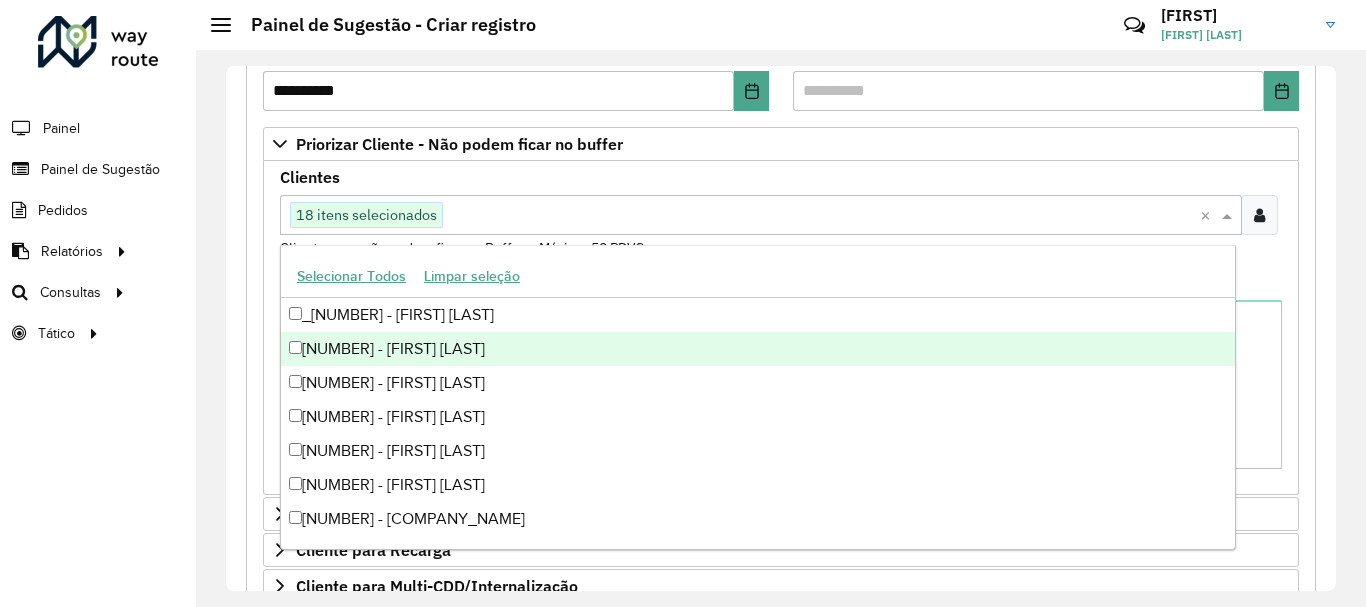 click on "Clientes  Clique no botão para buscar clientes 18 itens selecionados × Clientes que não podem ficar no Buffer – Máximo 50 PDVS  Observações" at bounding box center (781, 328) 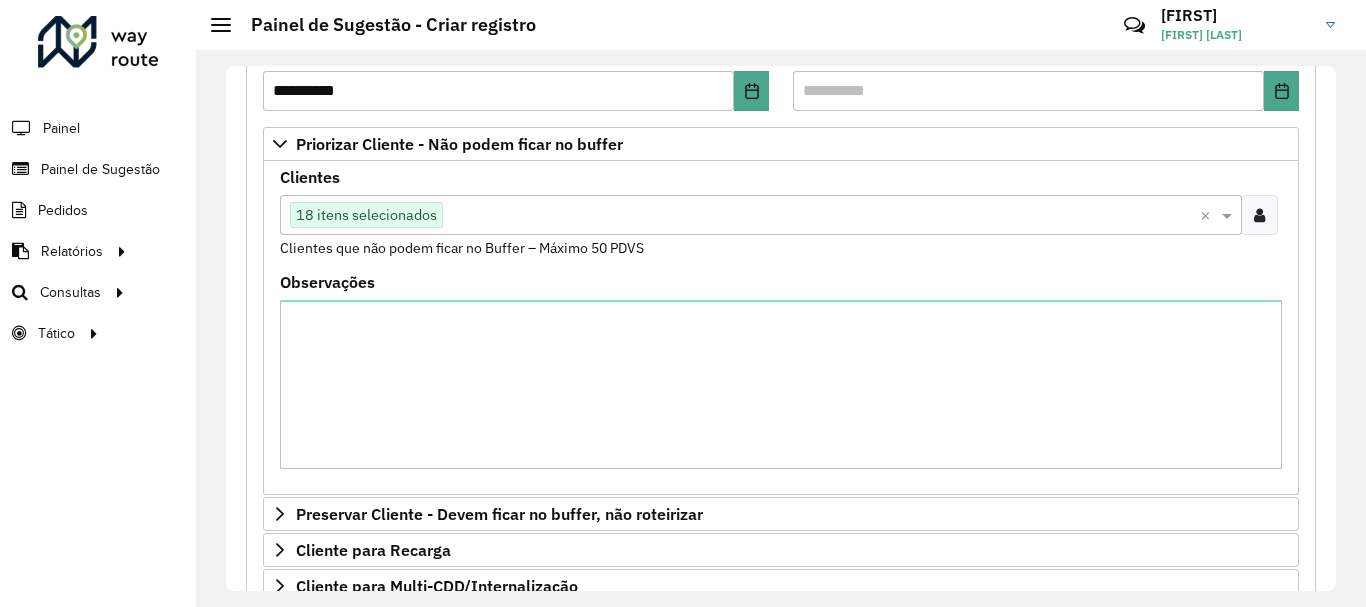 click on "**********" at bounding box center [781, 458] 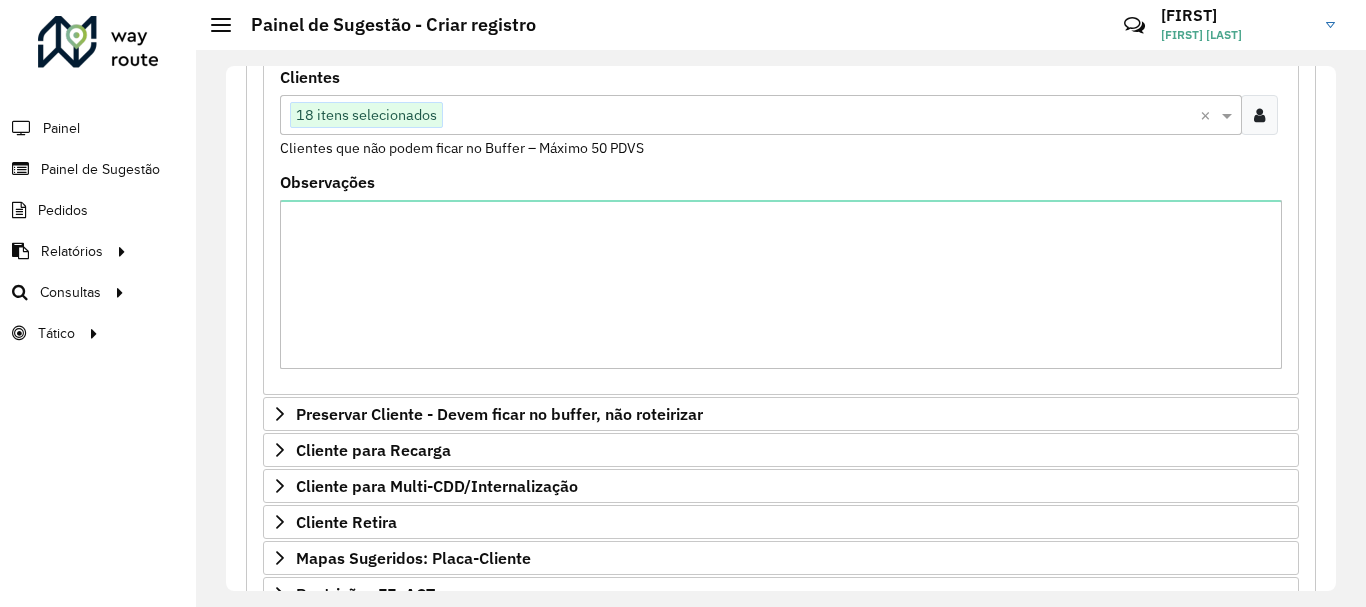 scroll, scrollTop: 724, scrollLeft: 0, axis: vertical 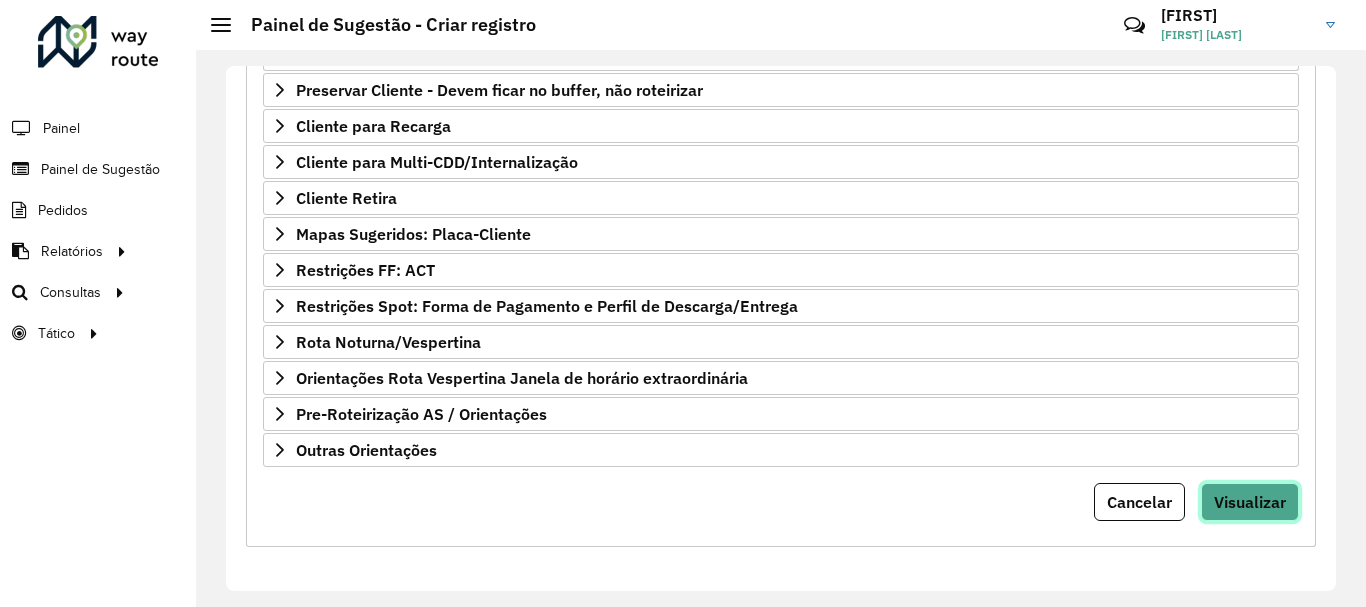 click on "Visualizar" at bounding box center (1250, 502) 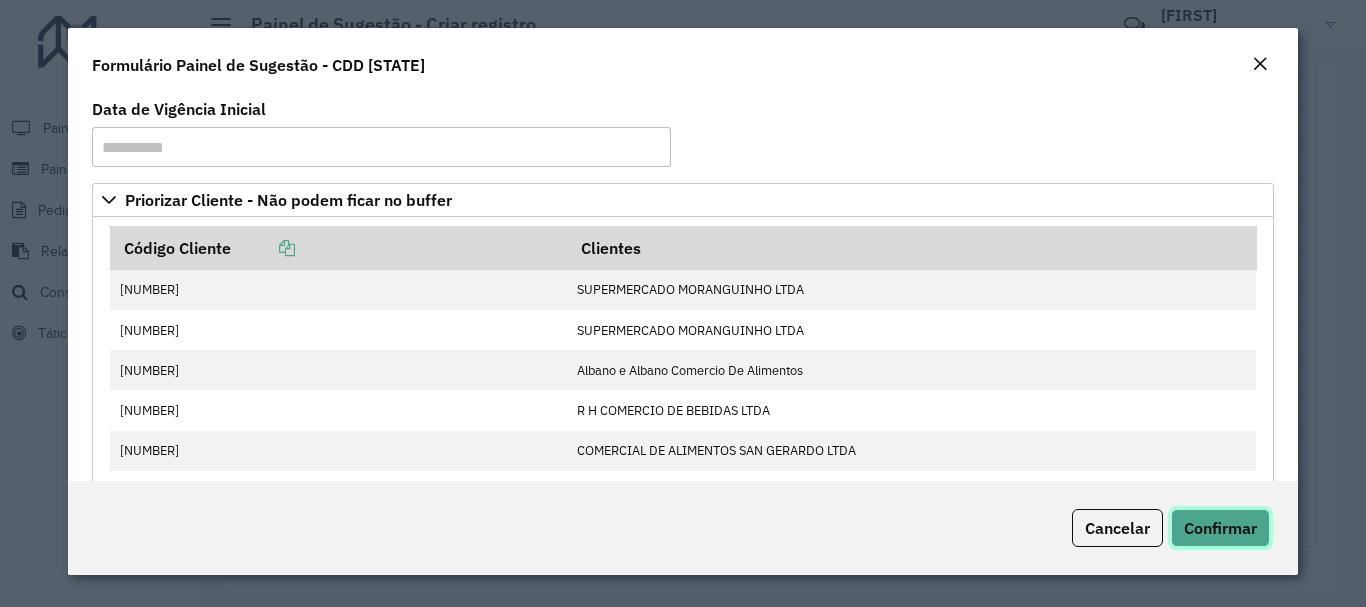 click on "Confirmar" 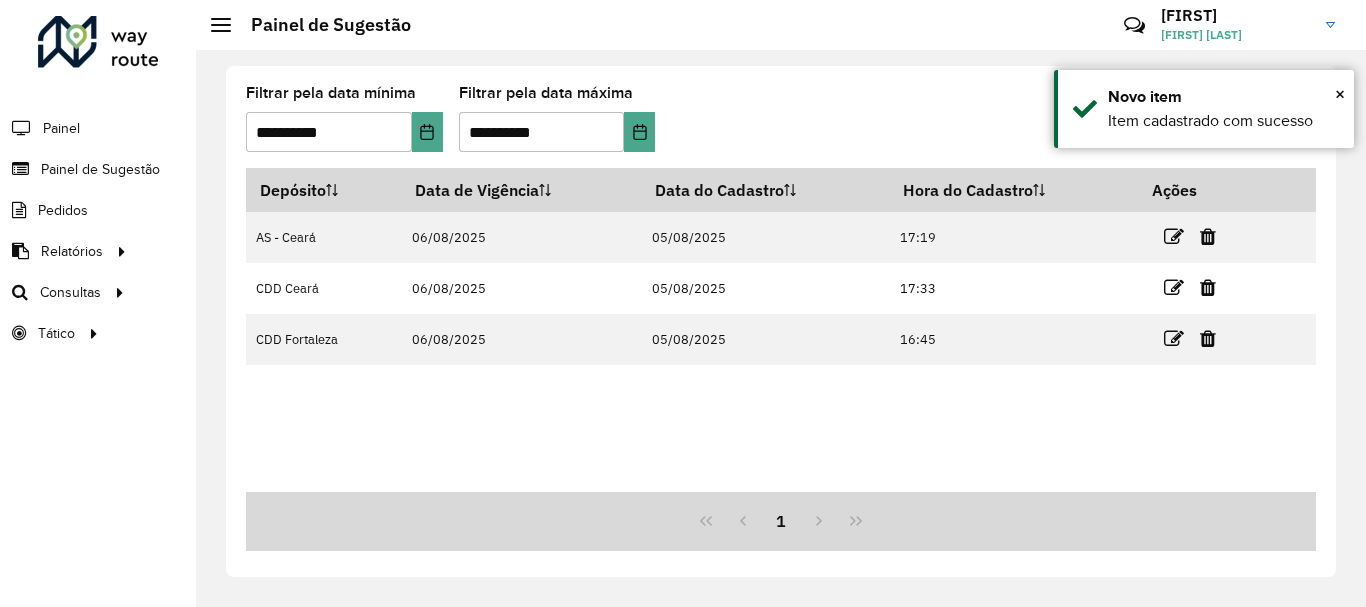 click on "Depósito   Data de Vigência   Data do Cadastro   Hora do Cadastro   Ações   AS - [STATE]   06/08/2025   05/08/2025   17:19   CDD [STATE]   06/08/2025   05/08/2025   17:33   CDD [STATE]   06/08/2025   05/08/2025   16:45" at bounding box center [781, 330] 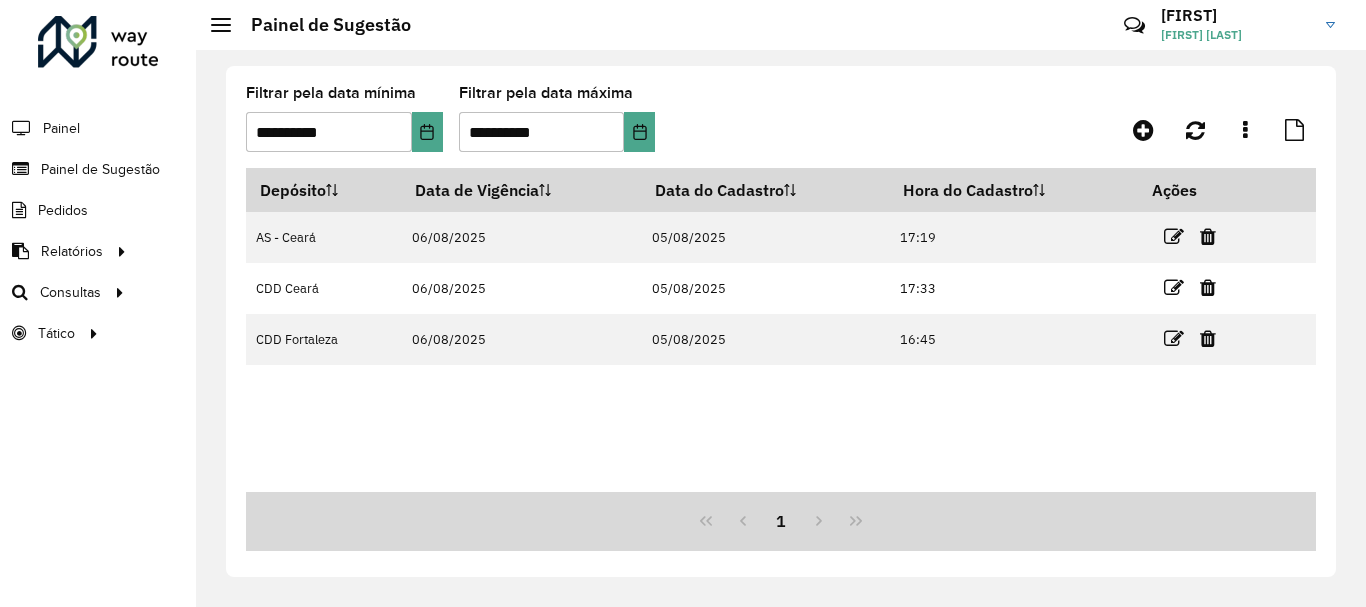 click on "Depósito   Data de Vigência   Data do Cadastro   Hora do Cadastro   Ações   AS - [STATE]   06/08/2025   05/08/2025   17:19   CDD [STATE]   06/08/2025   05/08/2025   17:33   CDD [STATE]   06/08/2025   05/08/2025   16:45" at bounding box center (781, 330) 